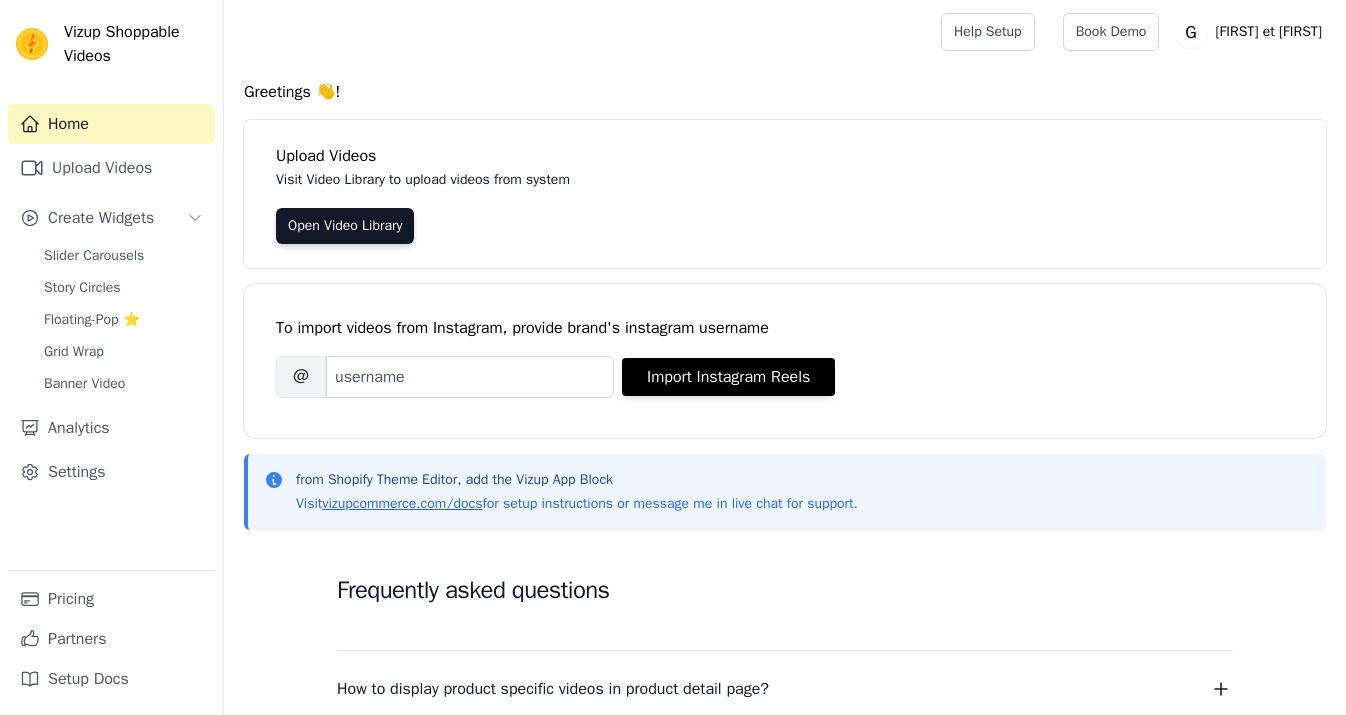 scroll, scrollTop: 0, scrollLeft: 0, axis: both 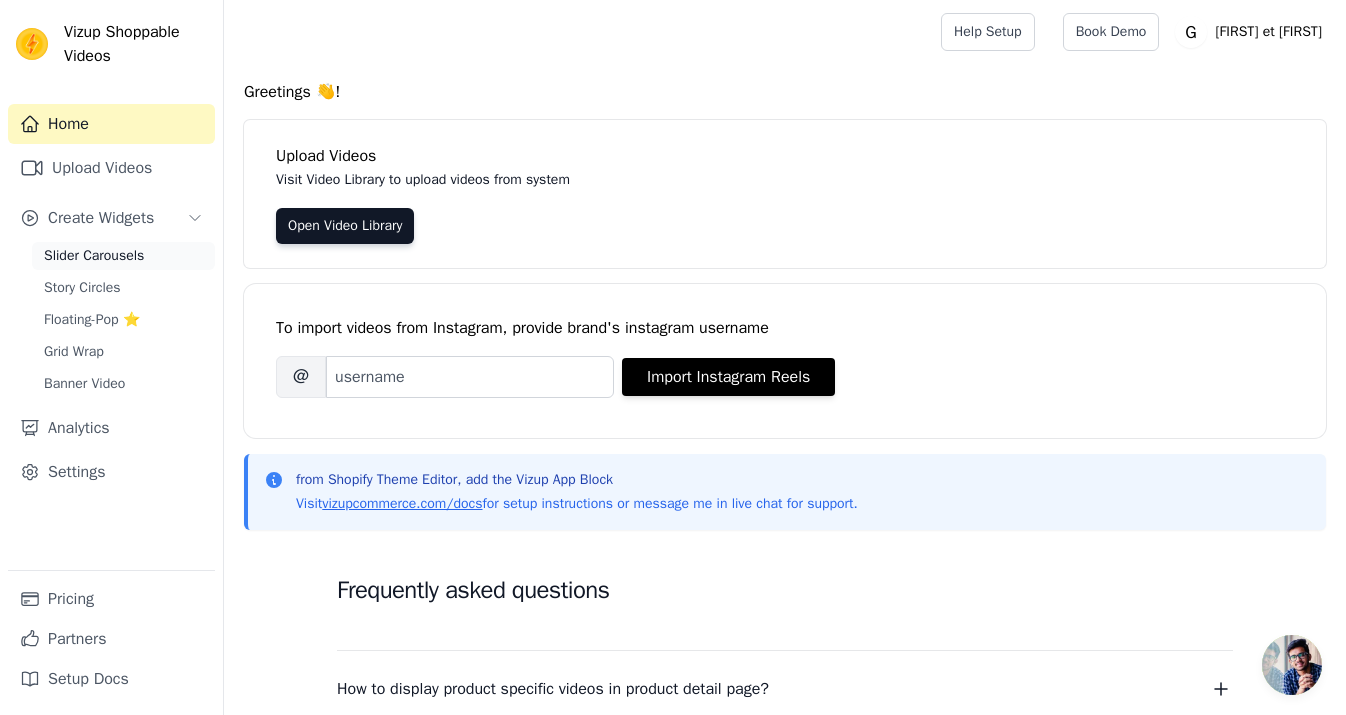 click on "Slider Carousels" at bounding box center [94, 256] 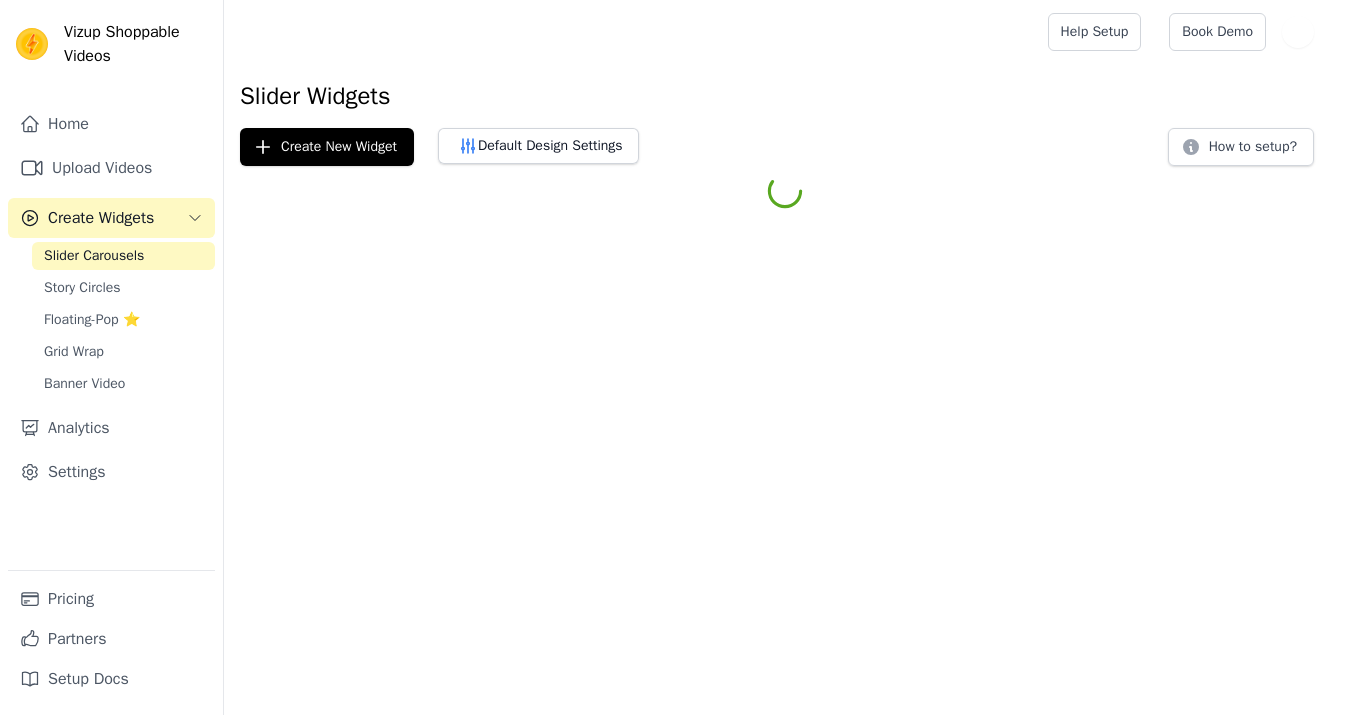 scroll, scrollTop: 0, scrollLeft: 0, axis: both 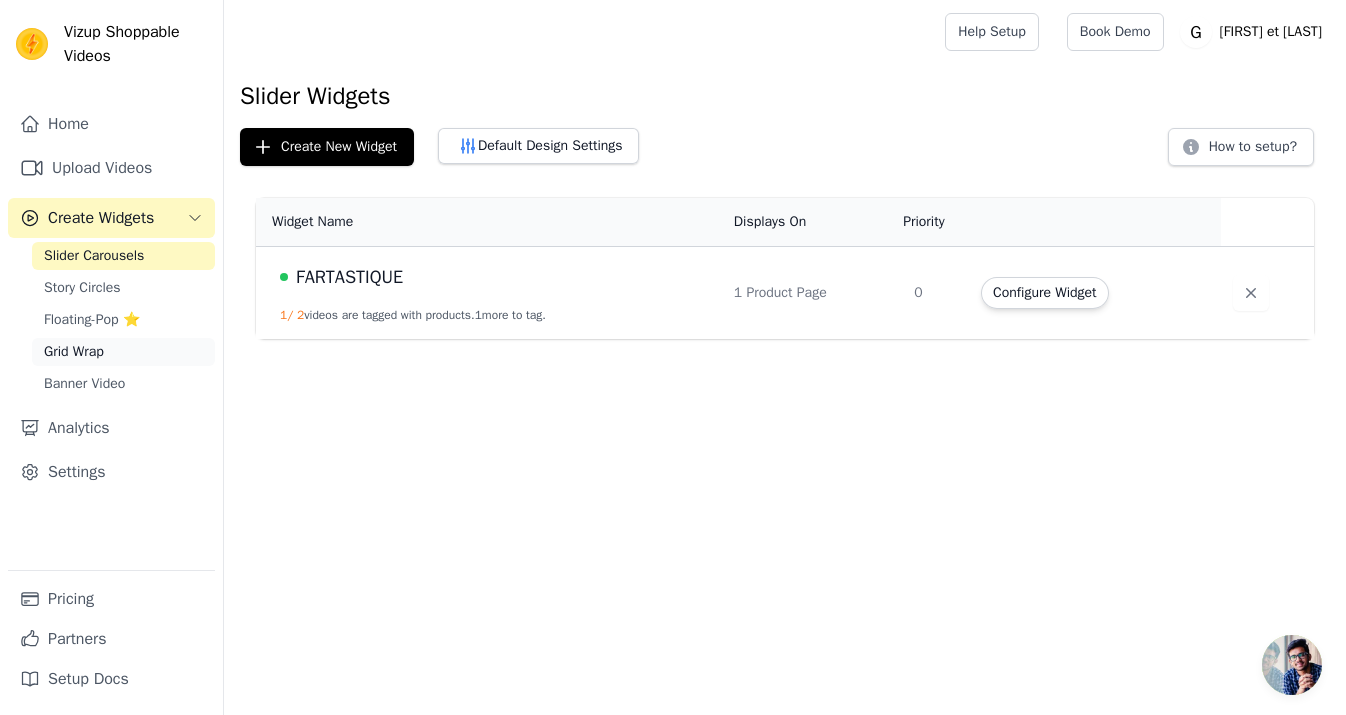 click on "Grid Wrap" at bounding box center [74, 352] 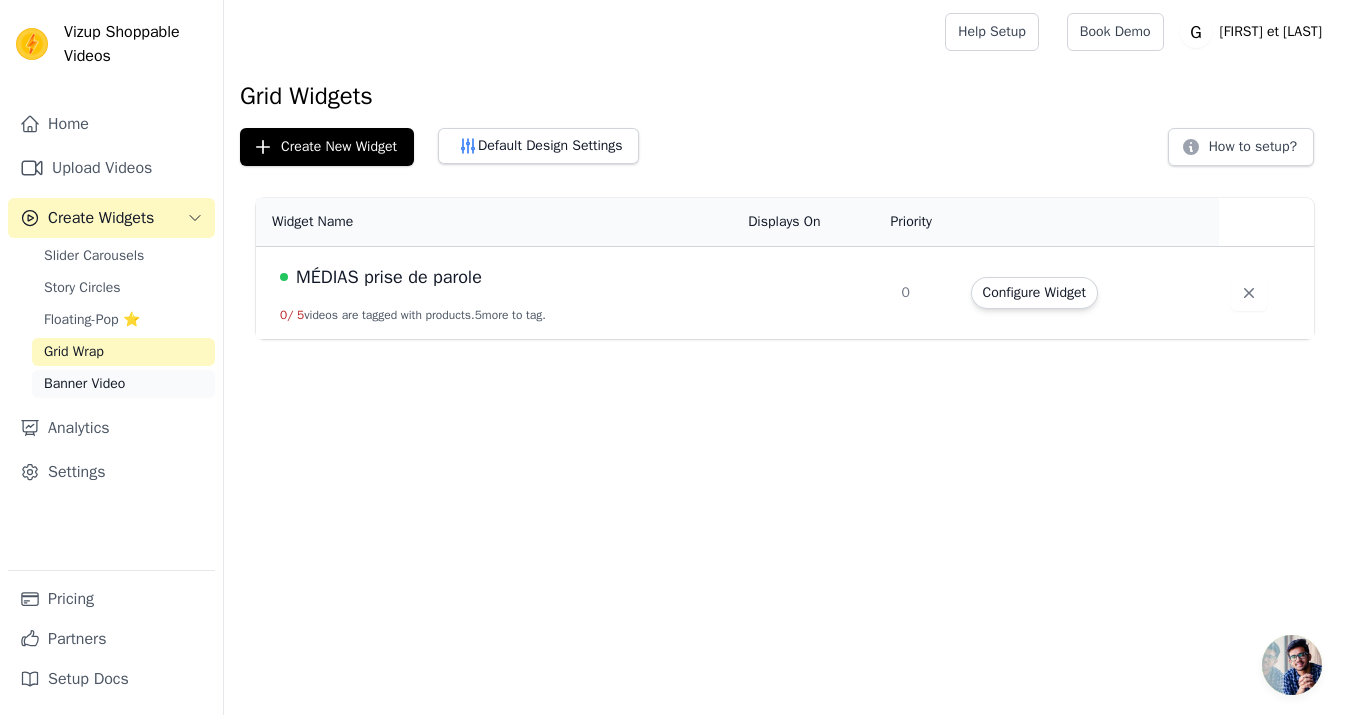 click on "Banner Video" at bounding box center [84, 384] 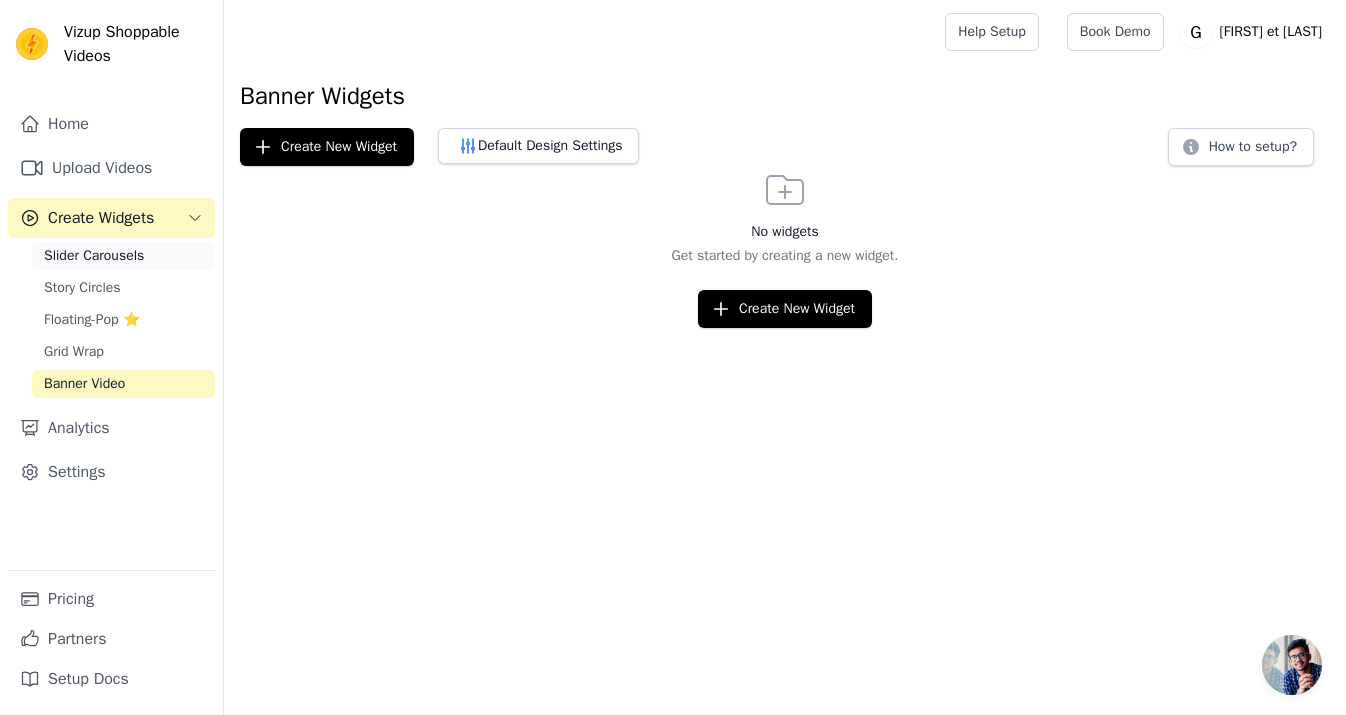 click on "Slider Carousels" at bounding box center [94, 256] 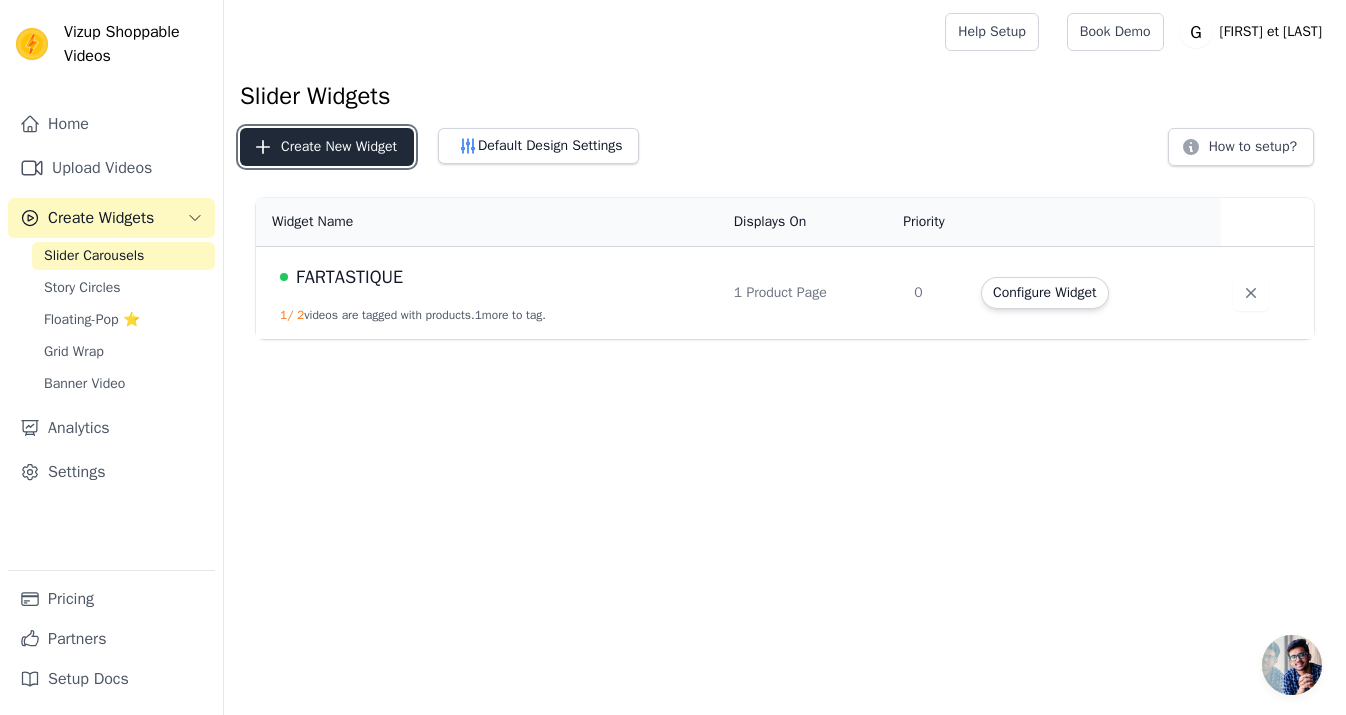 click on "Create New Widget" at bounding box center (327, 147) 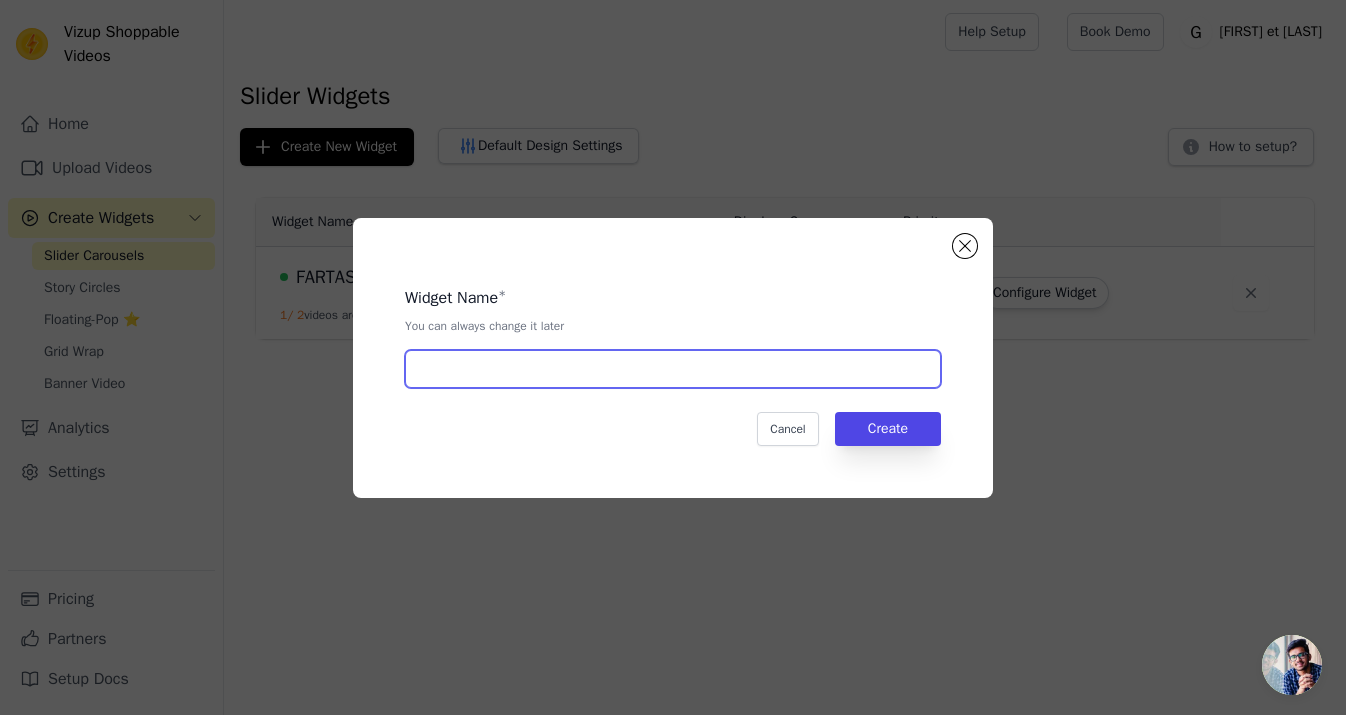 click at bounding box center (673, 369) 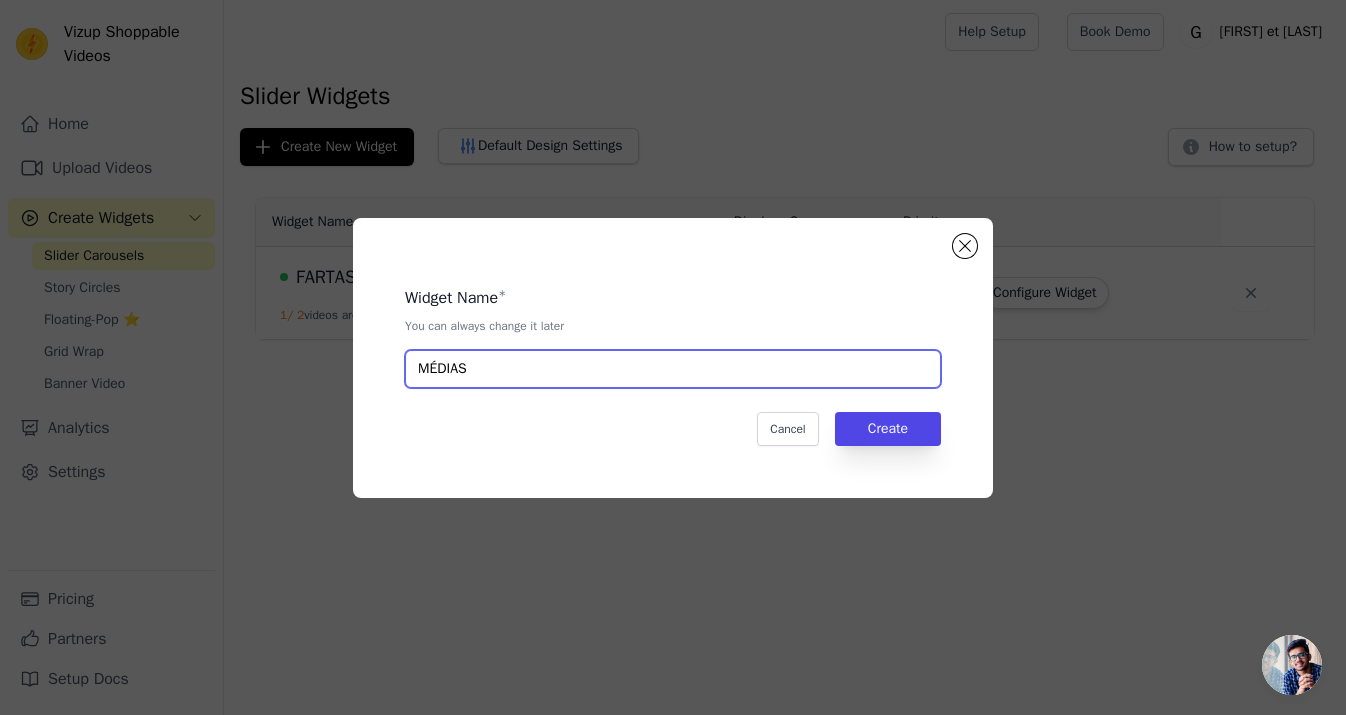 type on "MÉDIAS prise de parole" 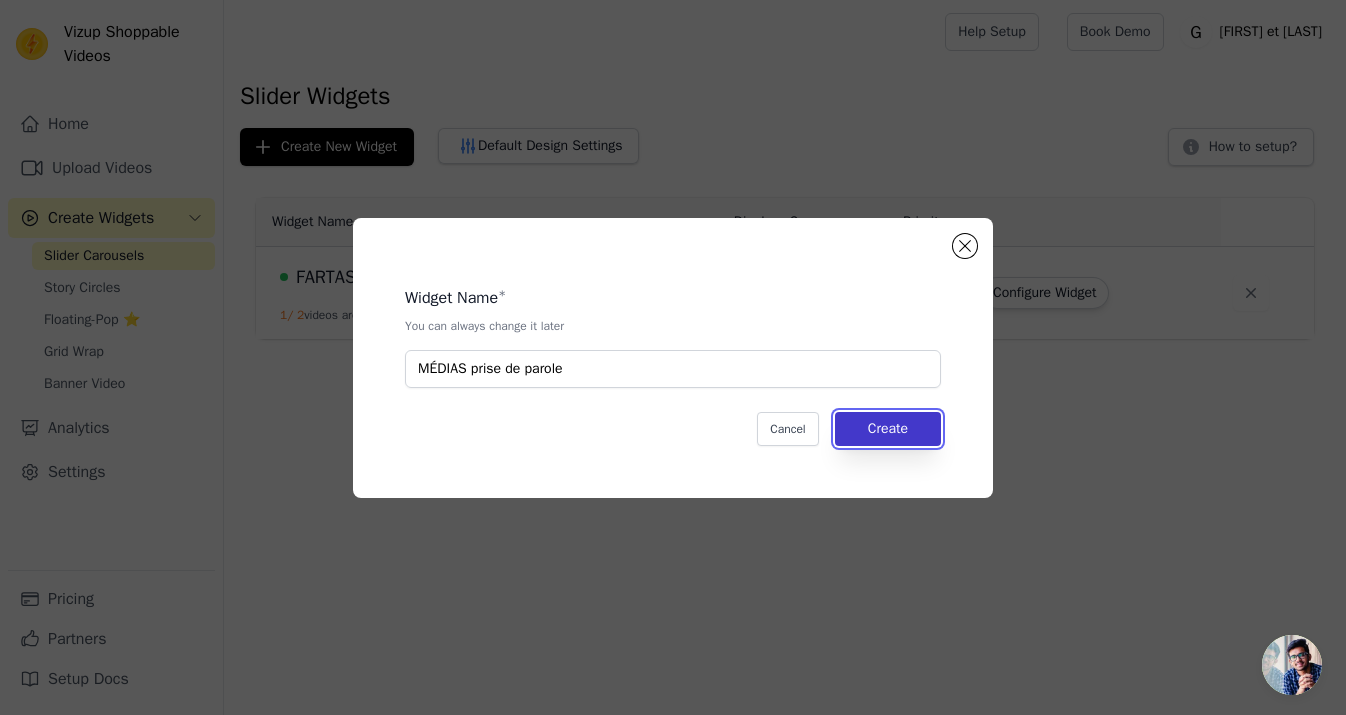 click on "Create" at bounding box center (888, 429) 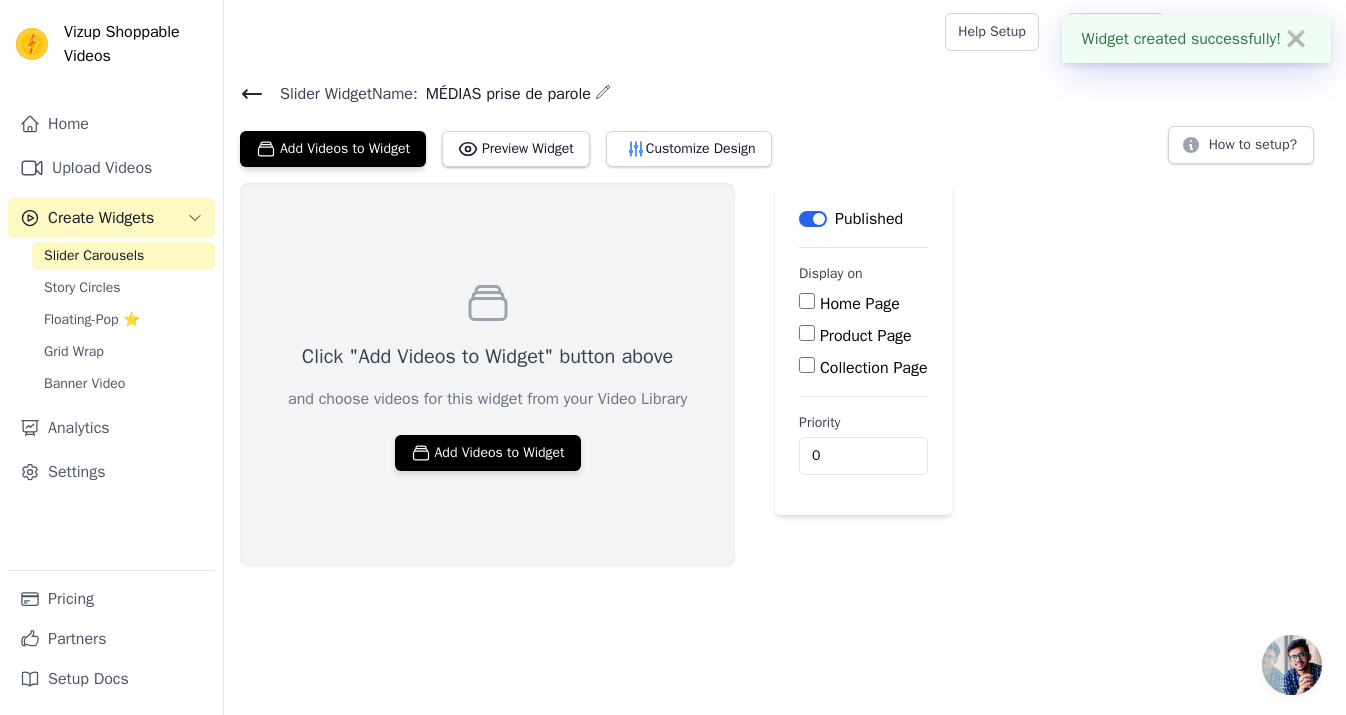 click on "Home Page" at bounding box center (860, 304) 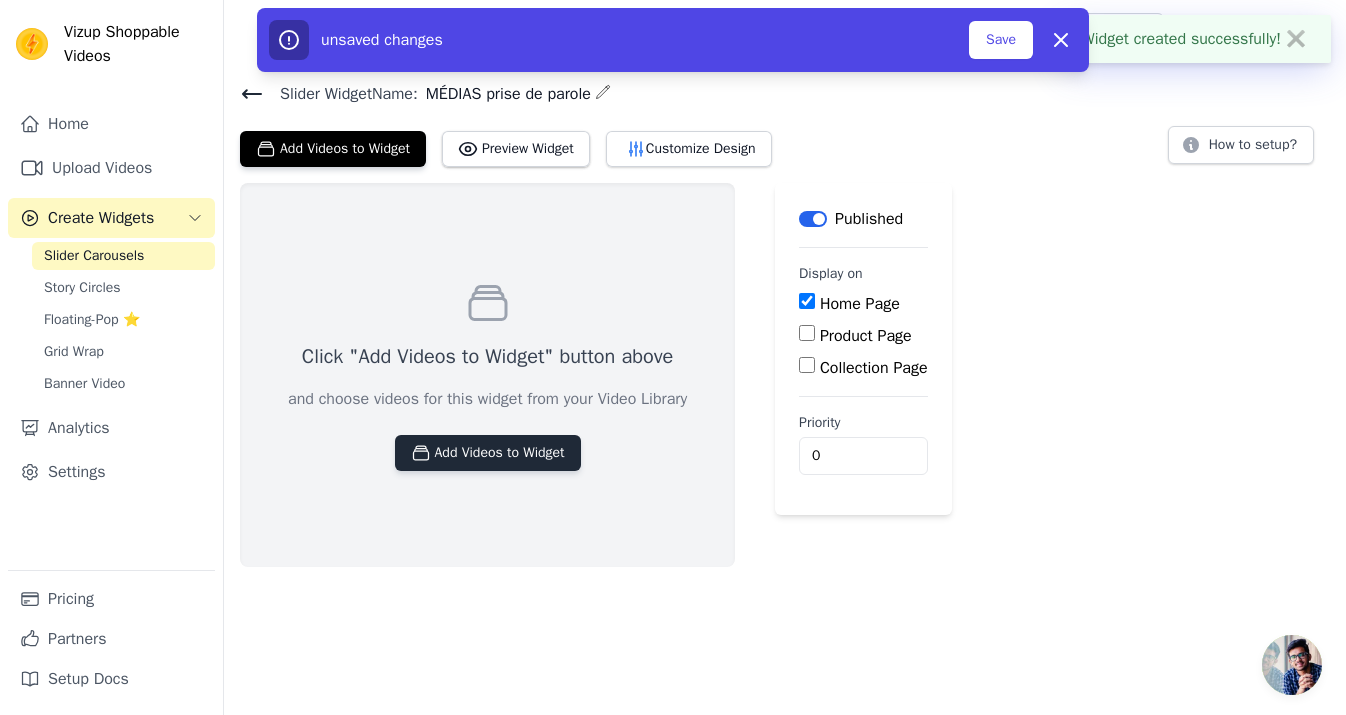 click on "Add Videos to Widget" at bounding box center [488, 453] 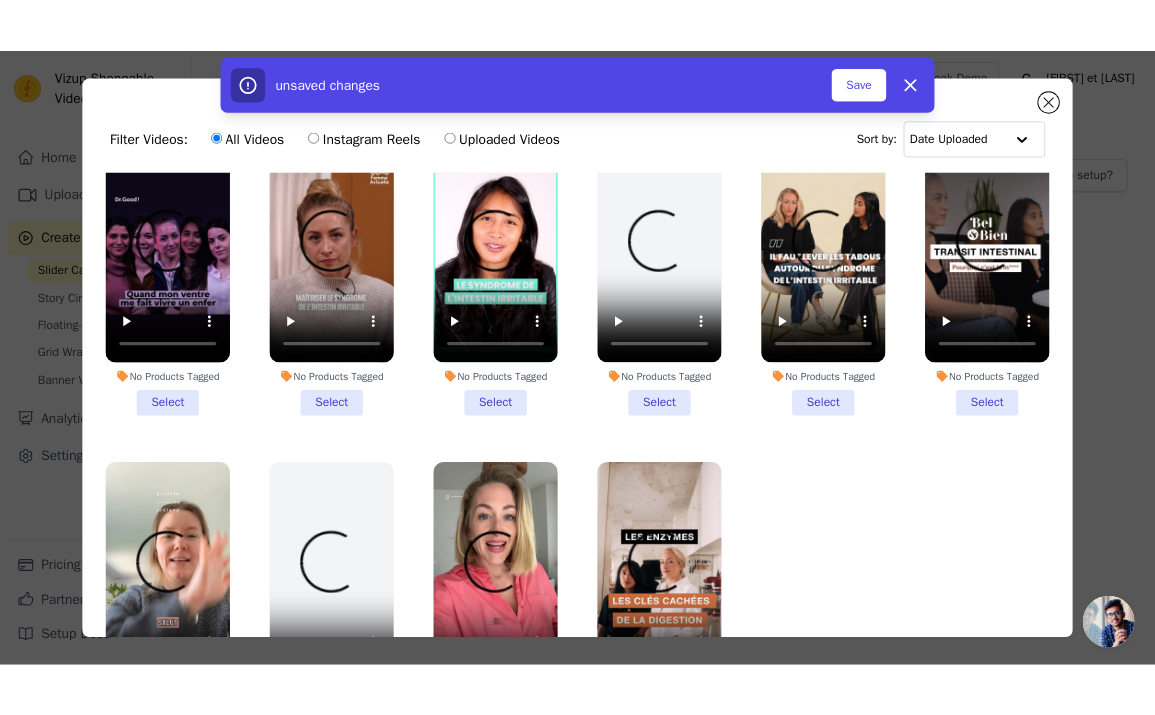 scroll, scrollTop: 49, scrollLeft: 0, axis: vertical 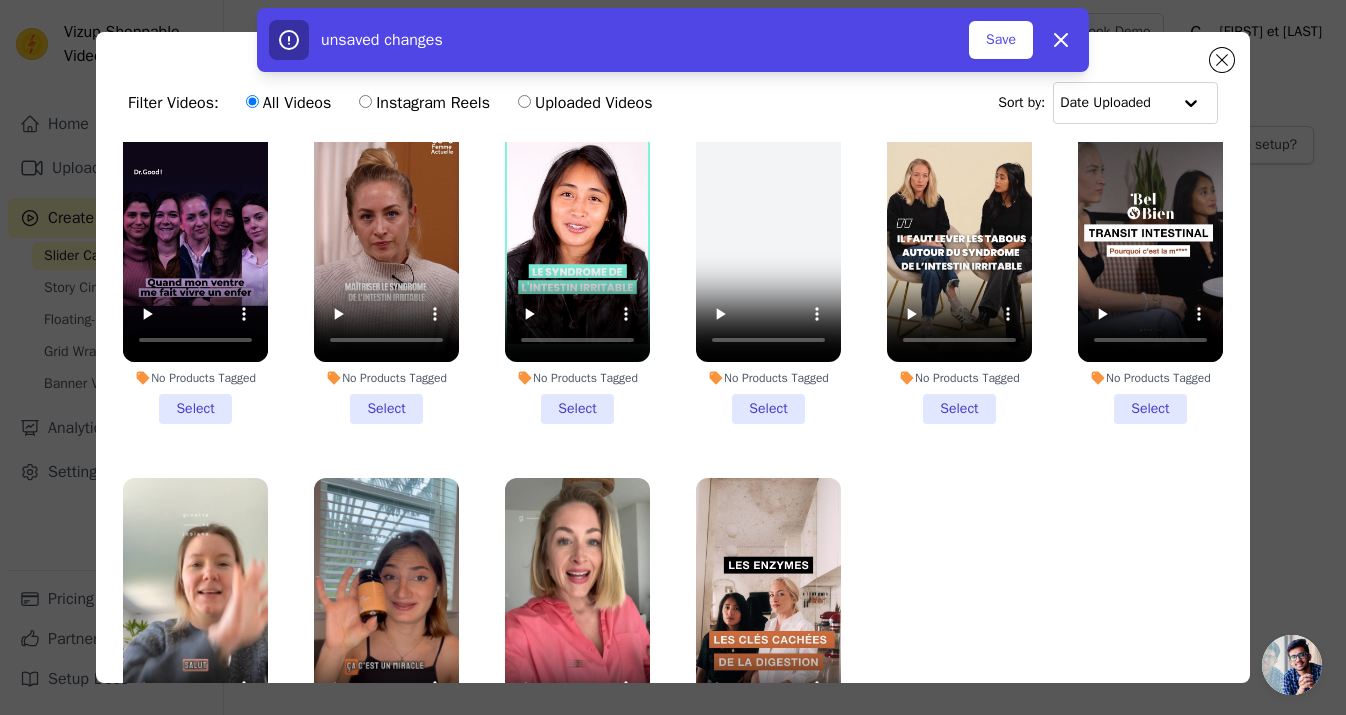 click on "No Products Tagged     Select" at bounding box center [959, 264] 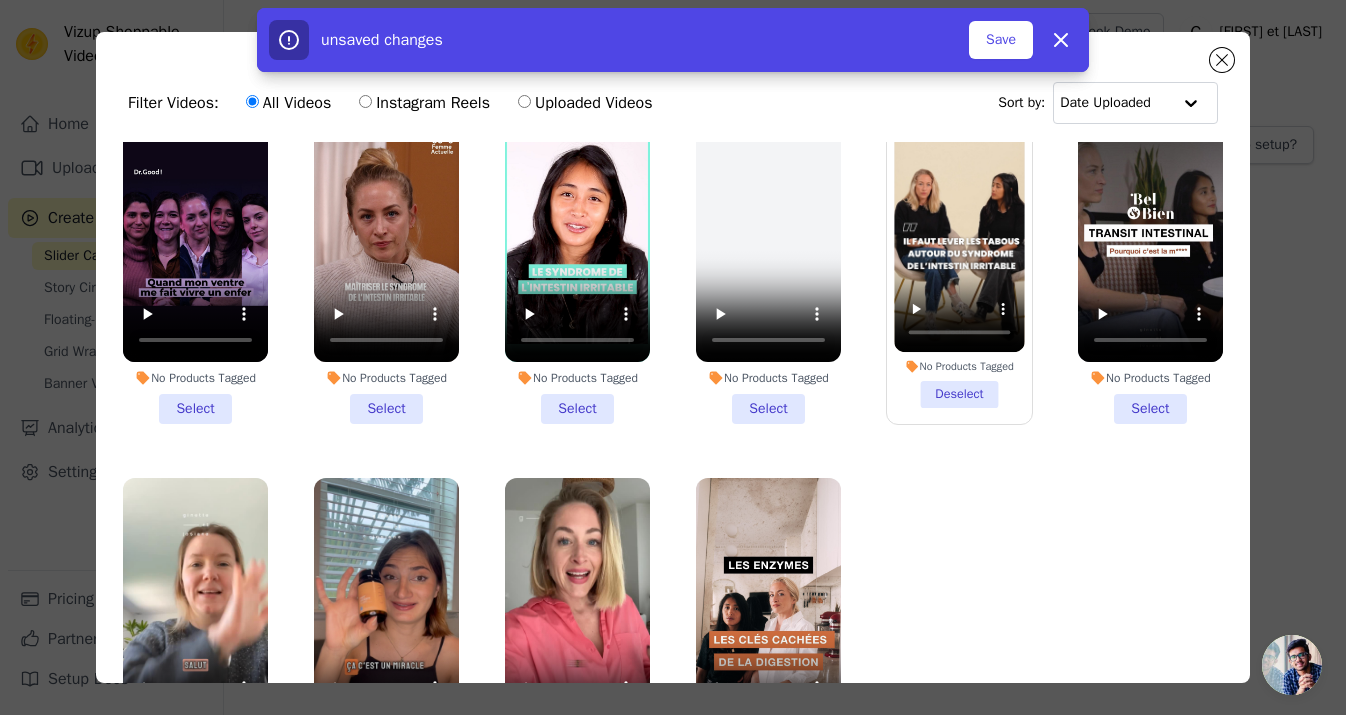 click on "No Products Tagged     Select" at bounding box center (1150, 264) 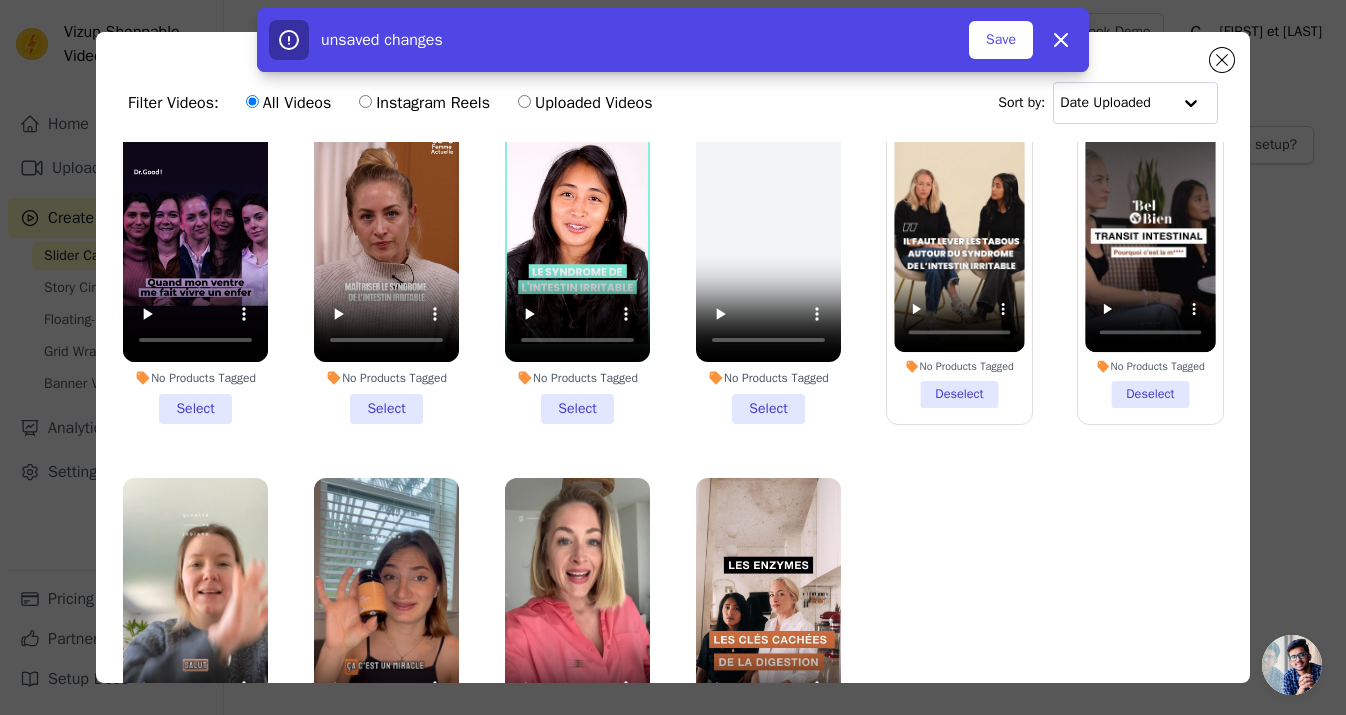 click on "No Products Tagged     Select" at bounding box center (768, 264) 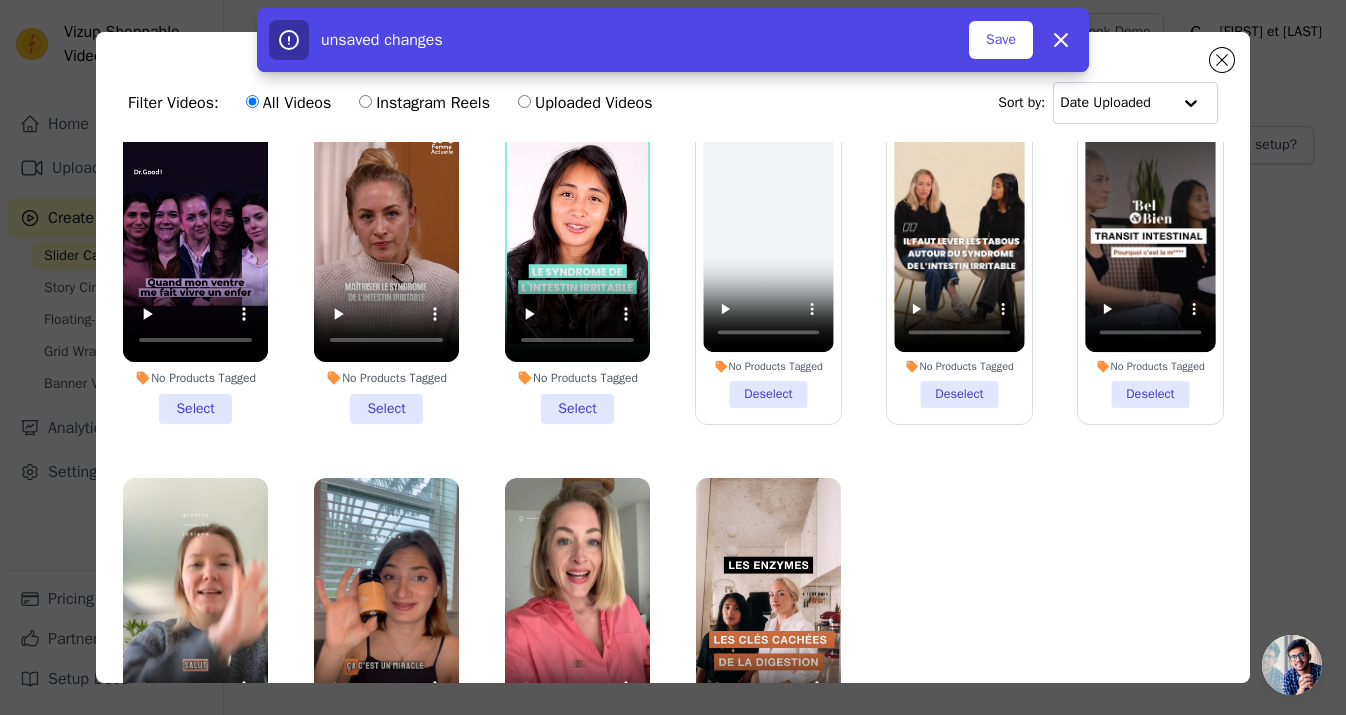 click on "No Products Tagged     Select" at bounding box center (577, 264) 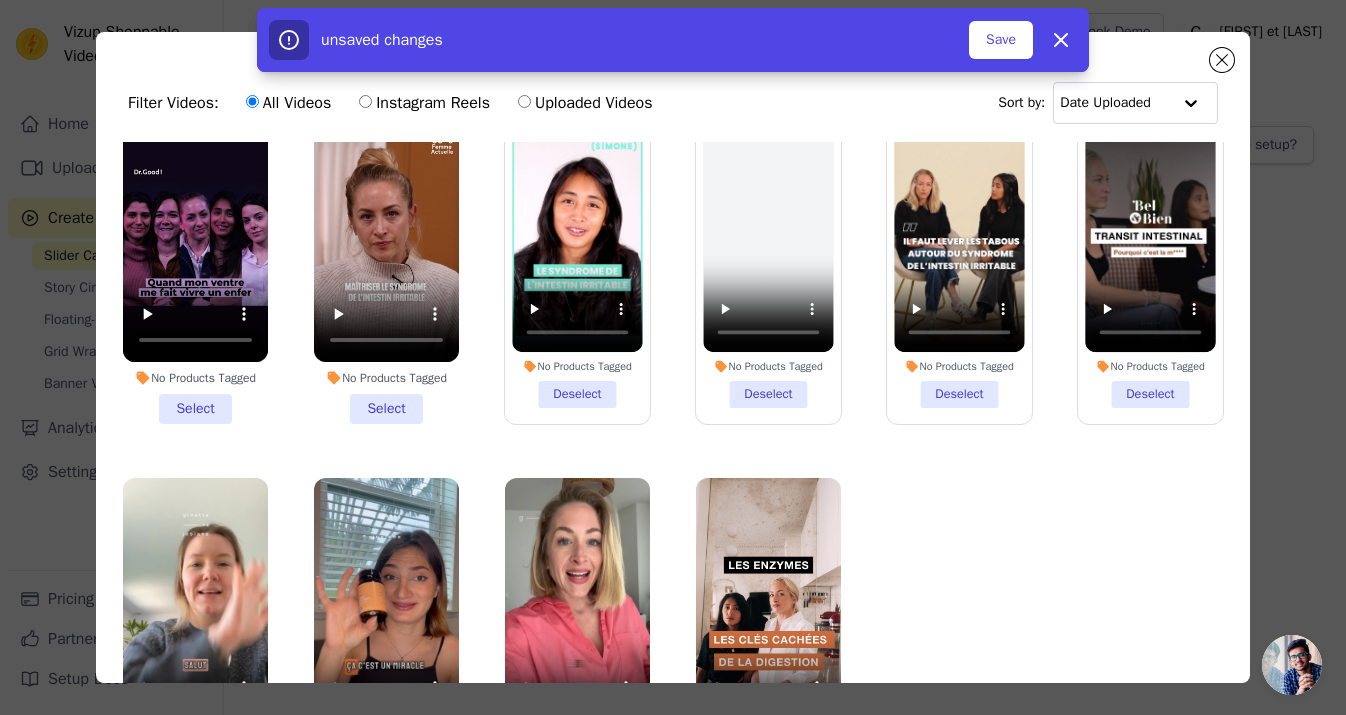 click on "No Products Tagged     Select" at bounding box center [386, 264] 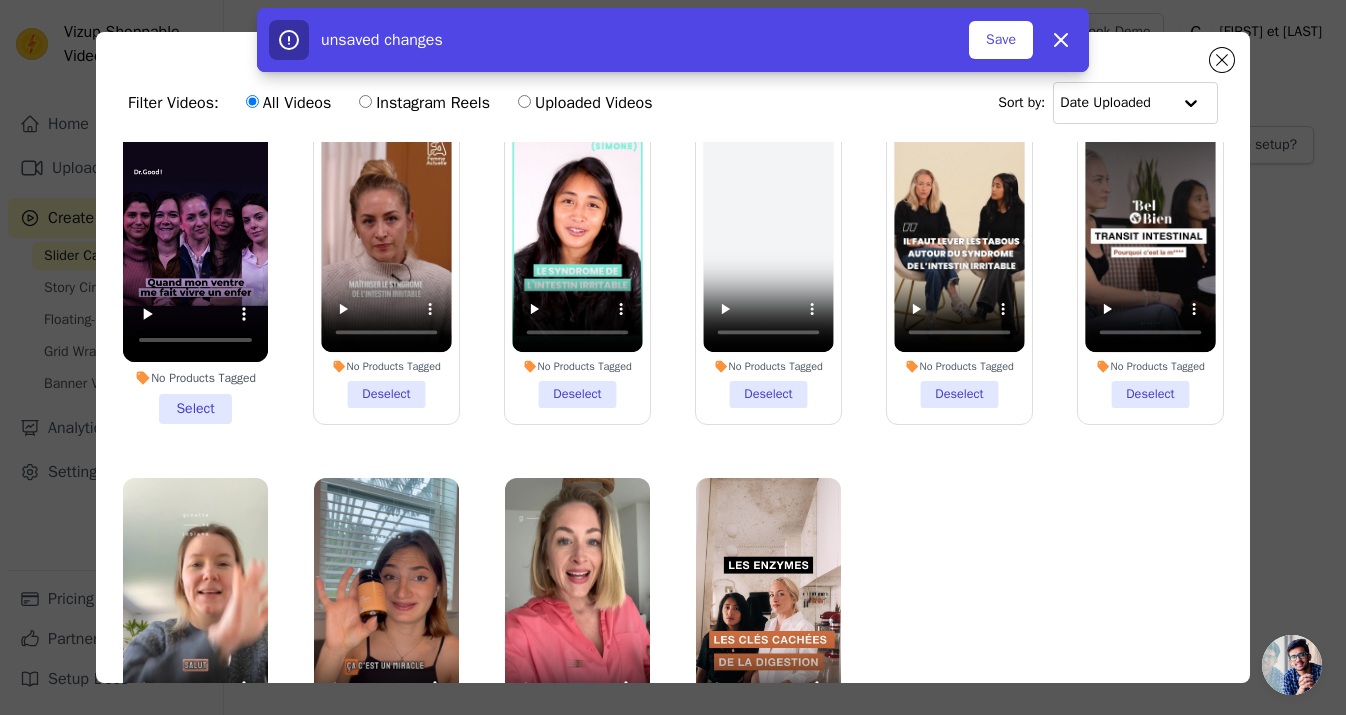 click on "No Products Tagged     Select" at bounding box center [195, 264] 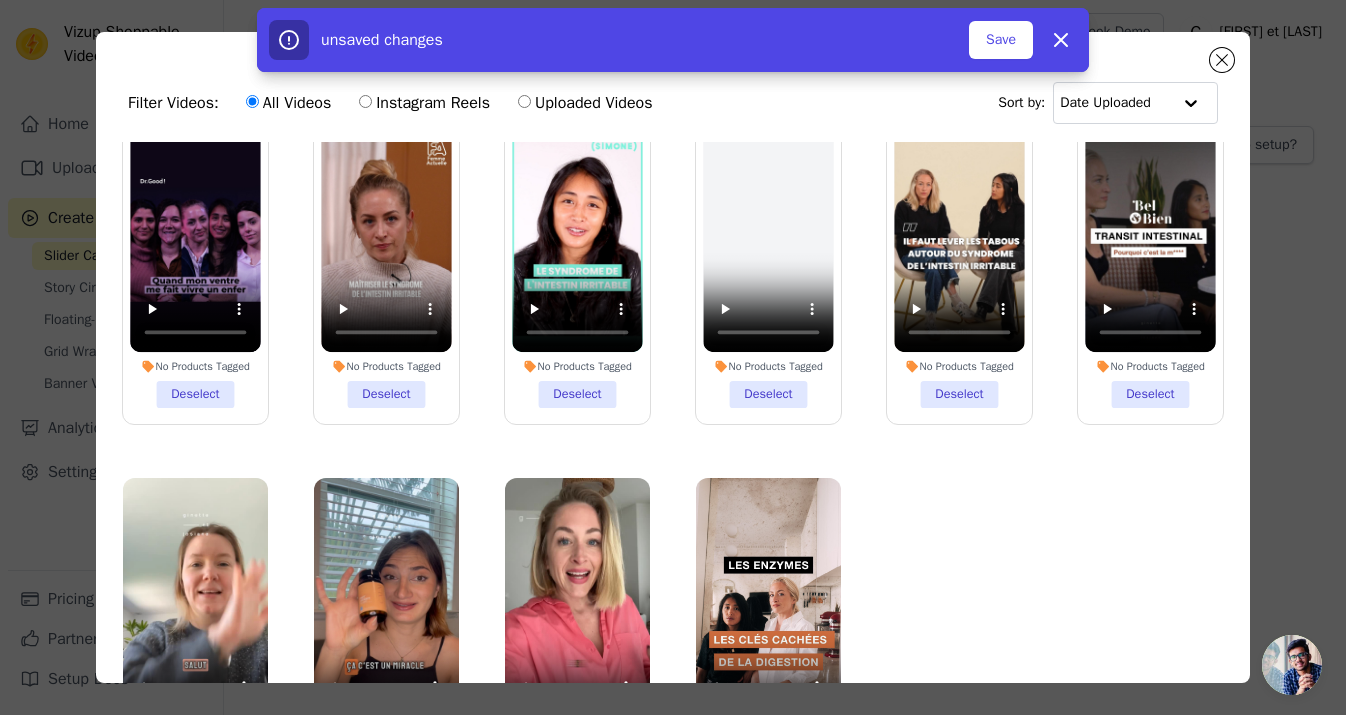 click on "No Products Tagged     Deselect" at bounding box center [768, 264] 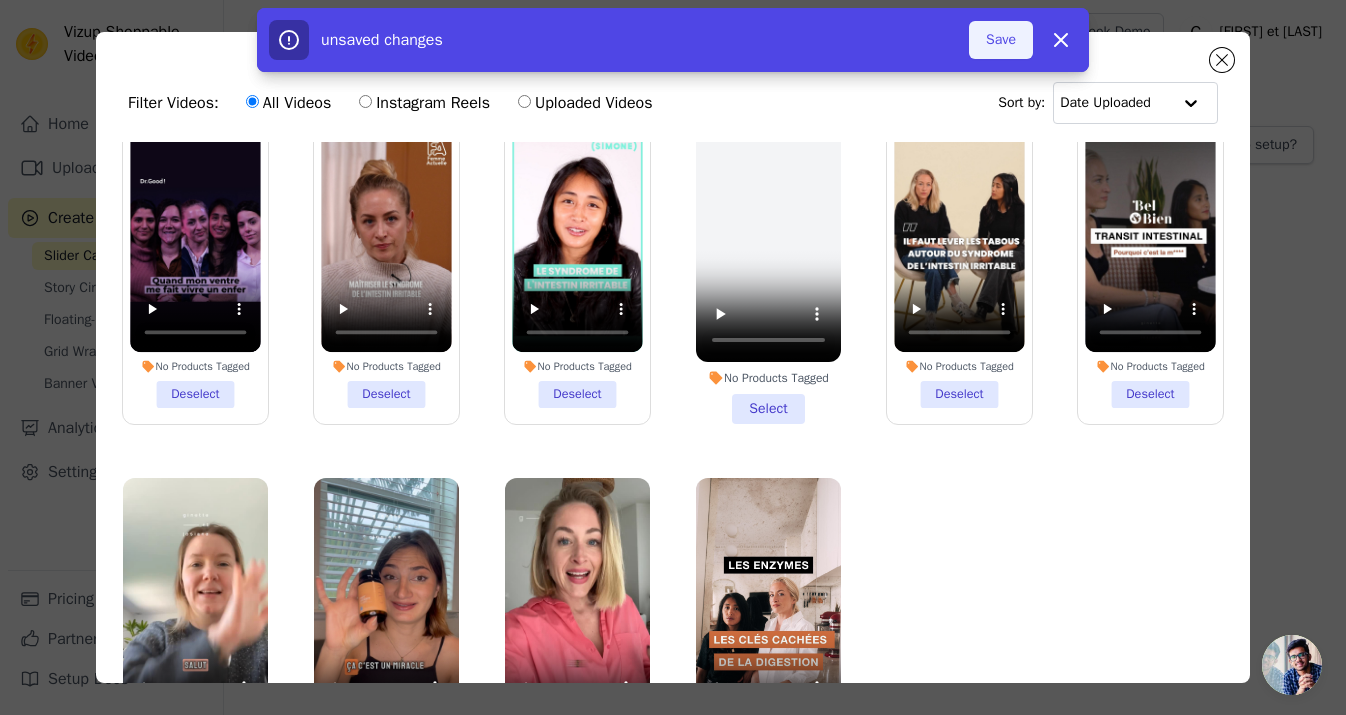click on "Save" at bounding box center [1001, 40] 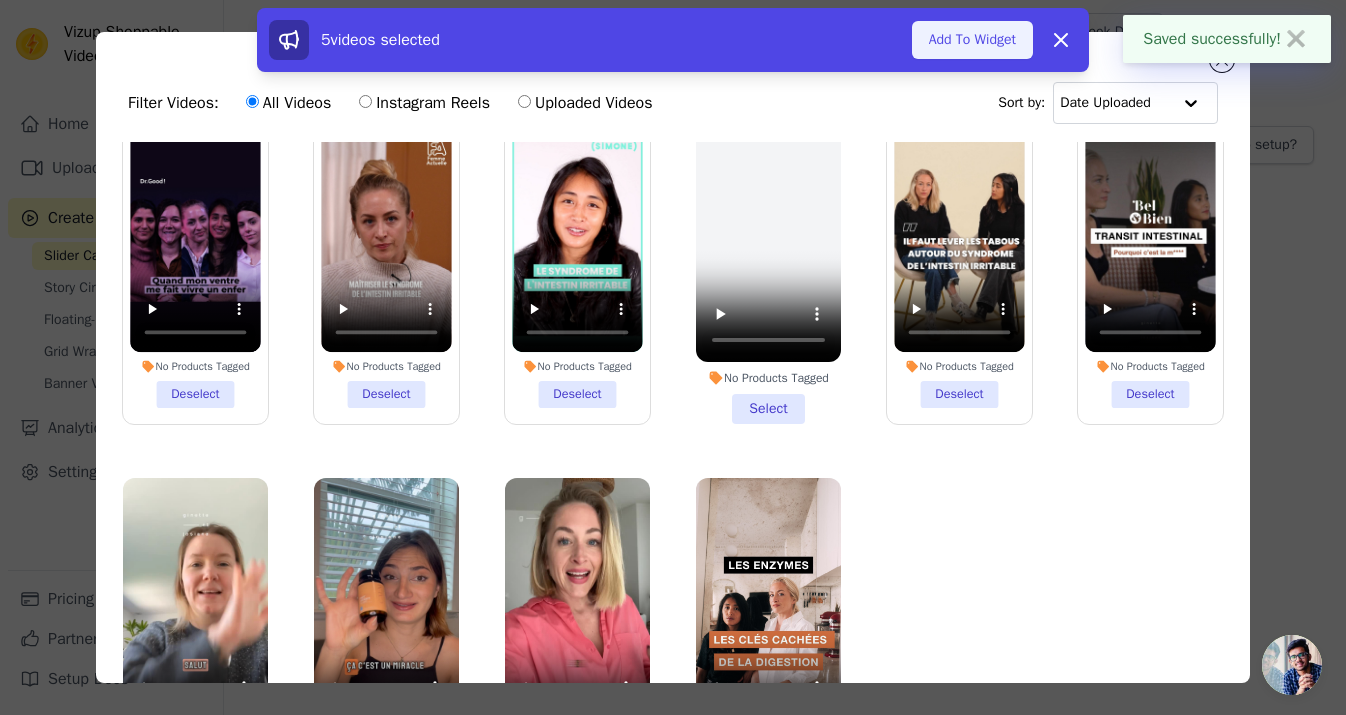 click on "Add To Widget" at bounding box center (972, 40) 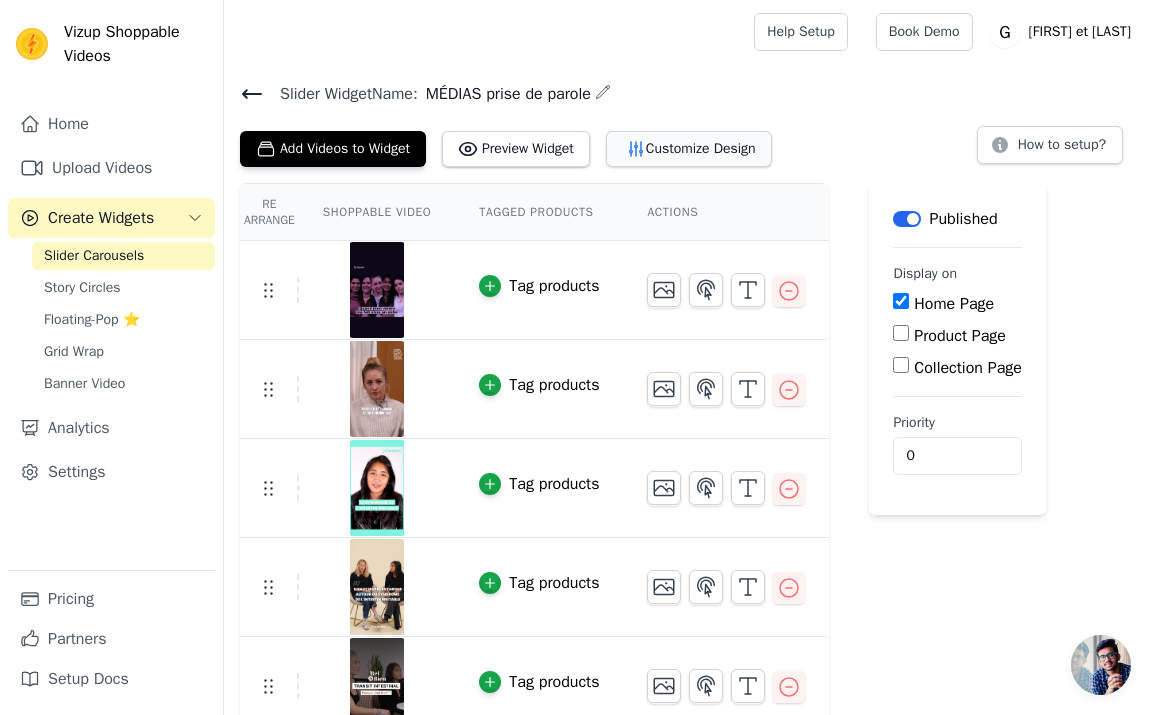 click on "Customize Design" at bounding box center [689, 149] 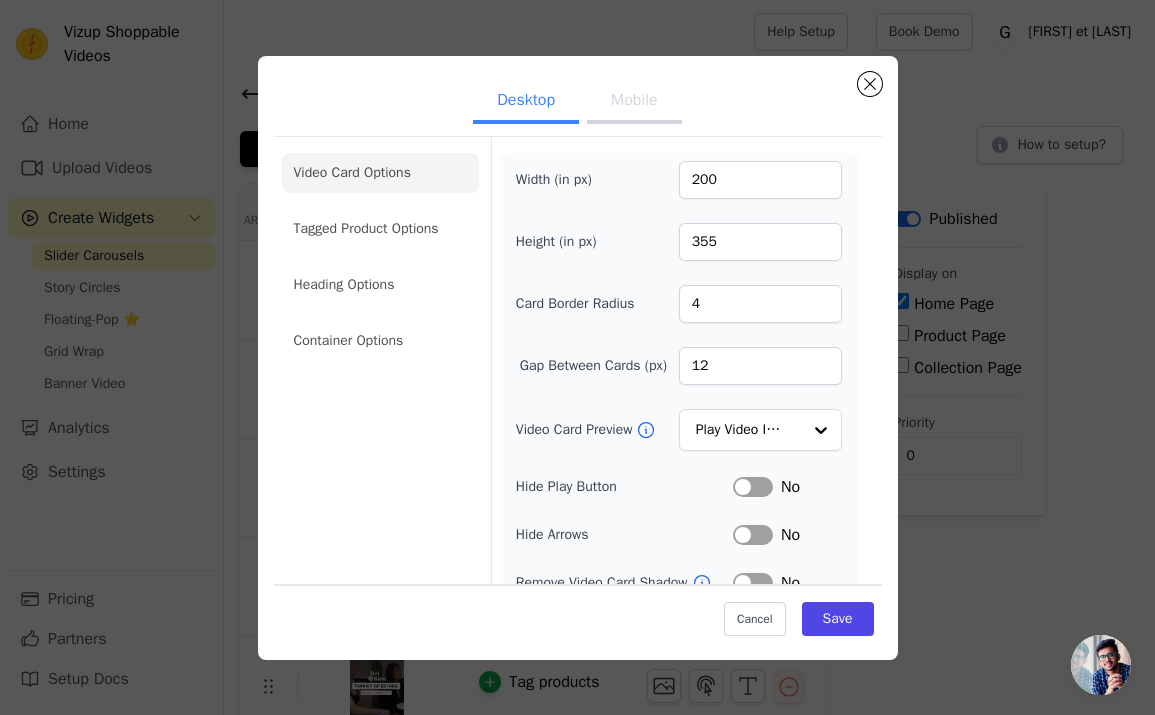 click on "Mobile" at bounding box center [634, 102] 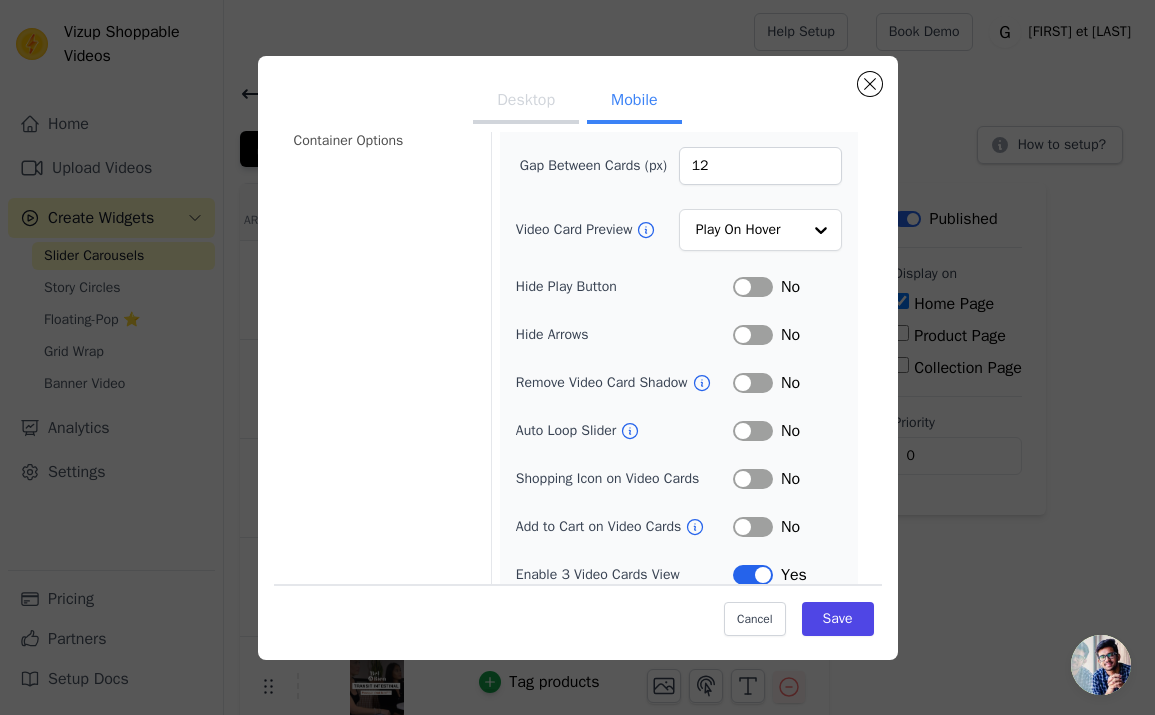 scroll, scrollTop: 0, scrollLeft: 0, axis: both 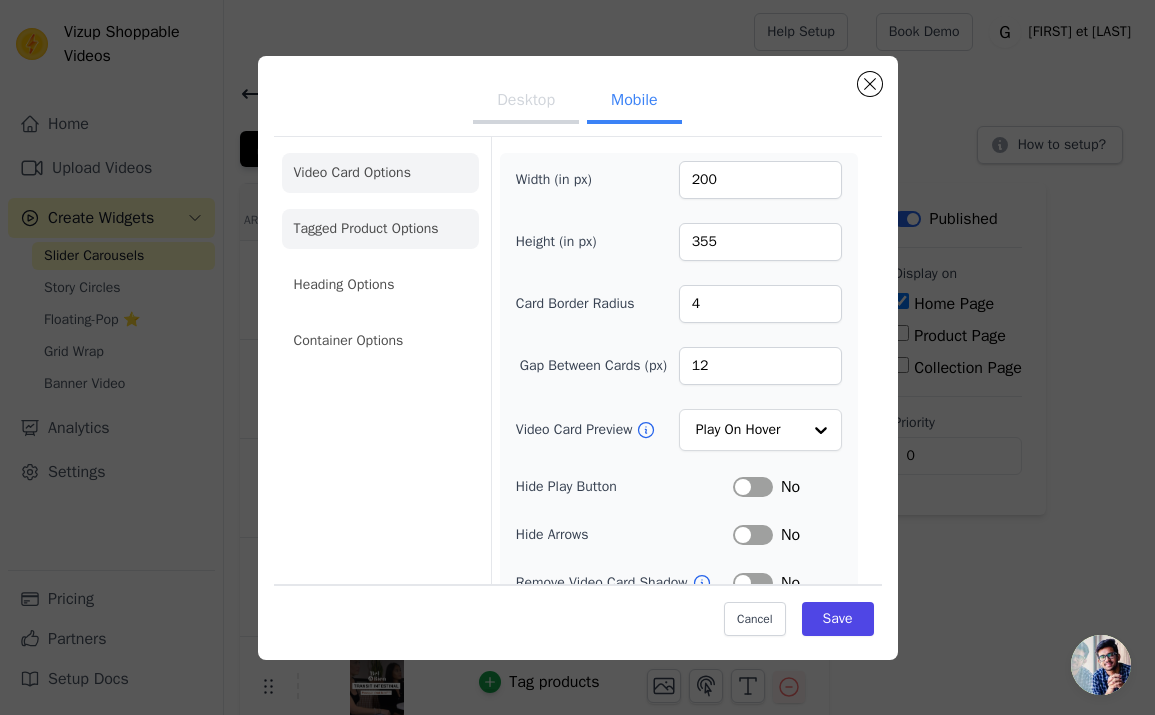 click on "Tagged Product Options" 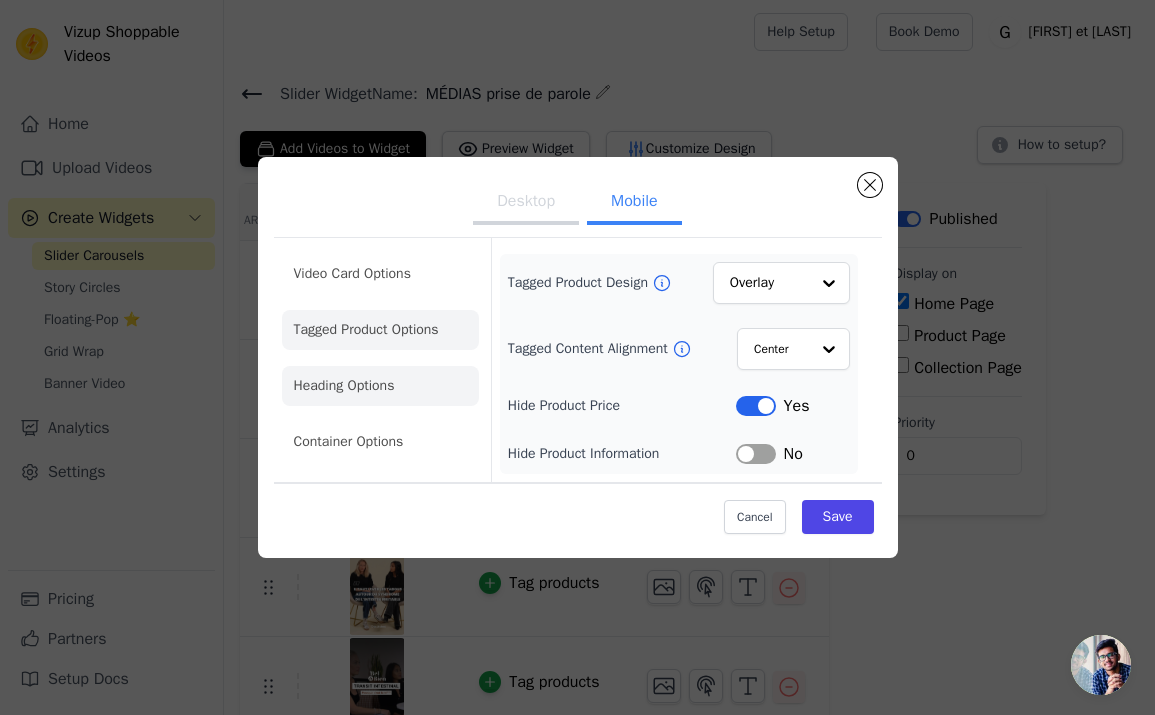 click on "Heading Options" 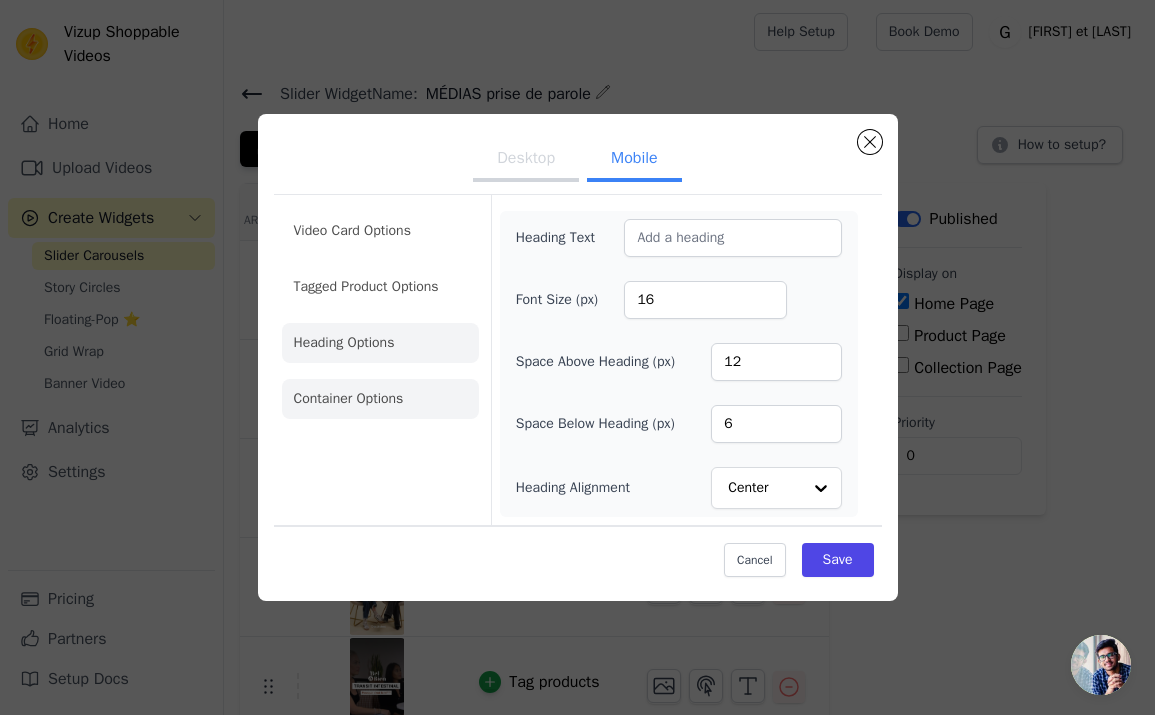 click on "Container Options" 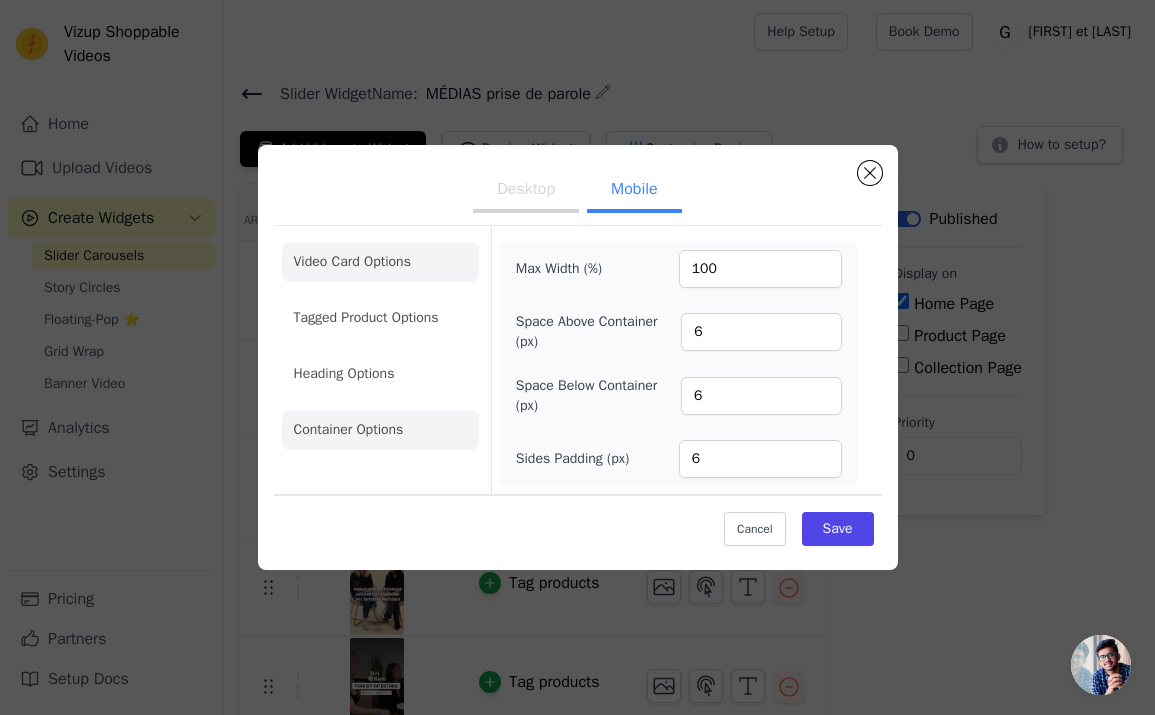 click on "Video Card Options" 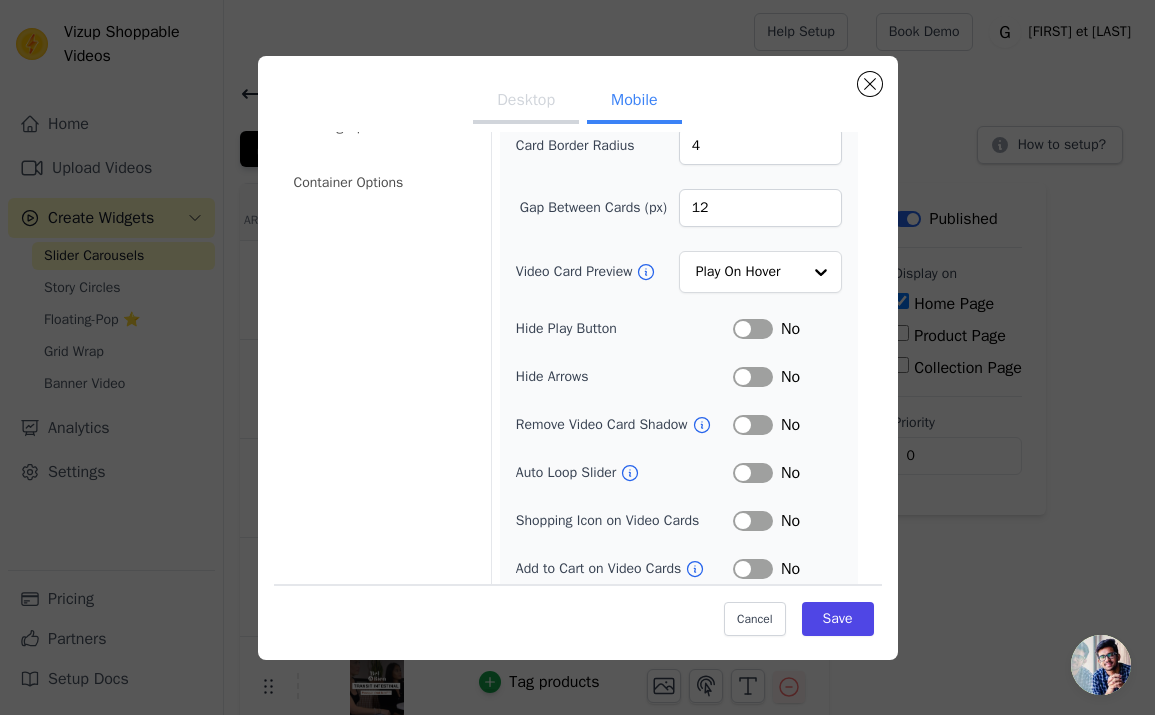 scroll, scrollTop: 213, scrollLeft: 0, axis: vertical 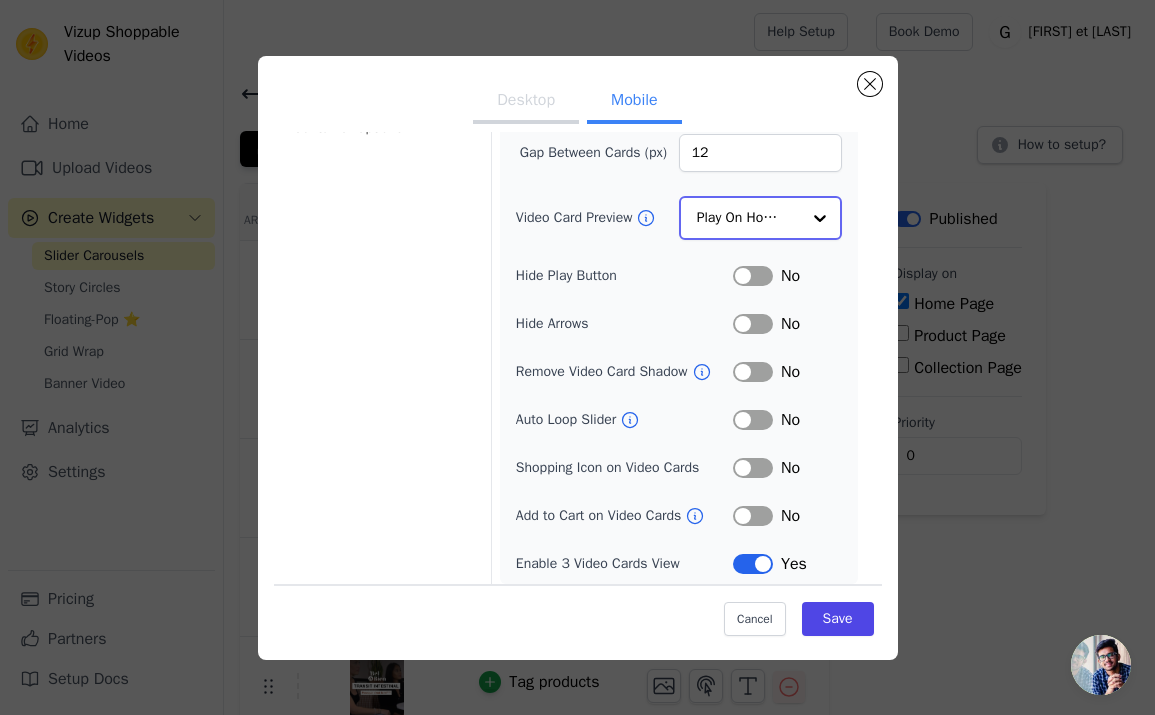 click at bounding box center (820, 218) 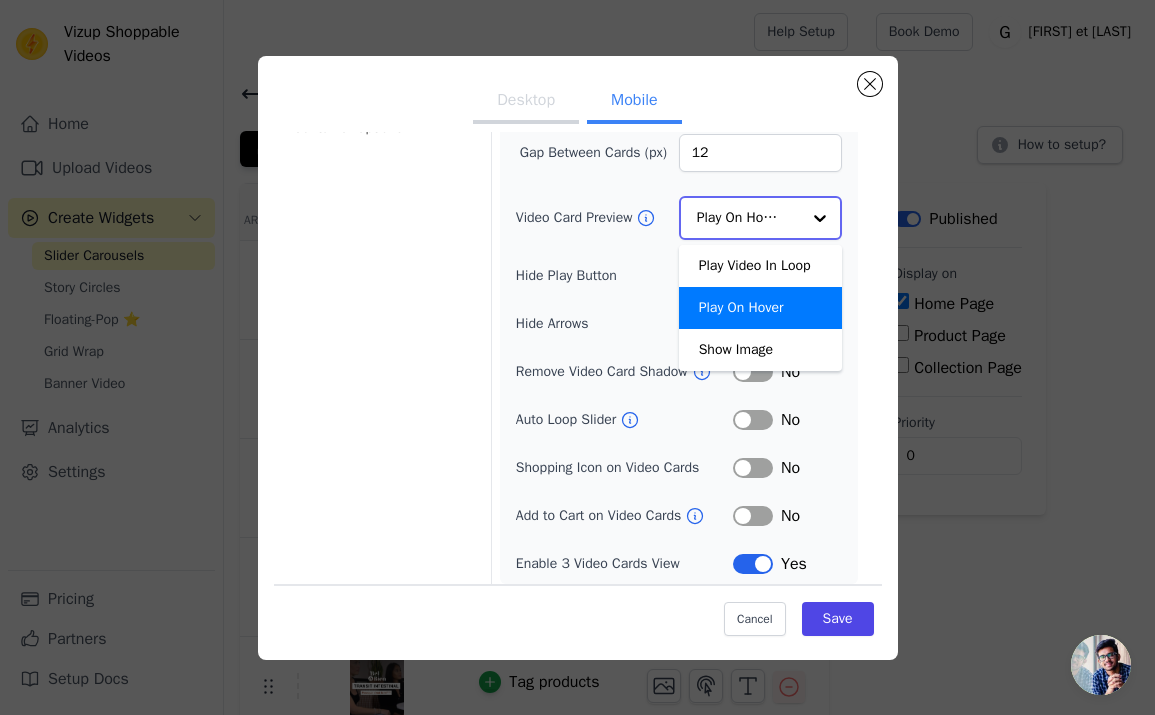 click on "Play On Hover" at bounding box center [760, 308] 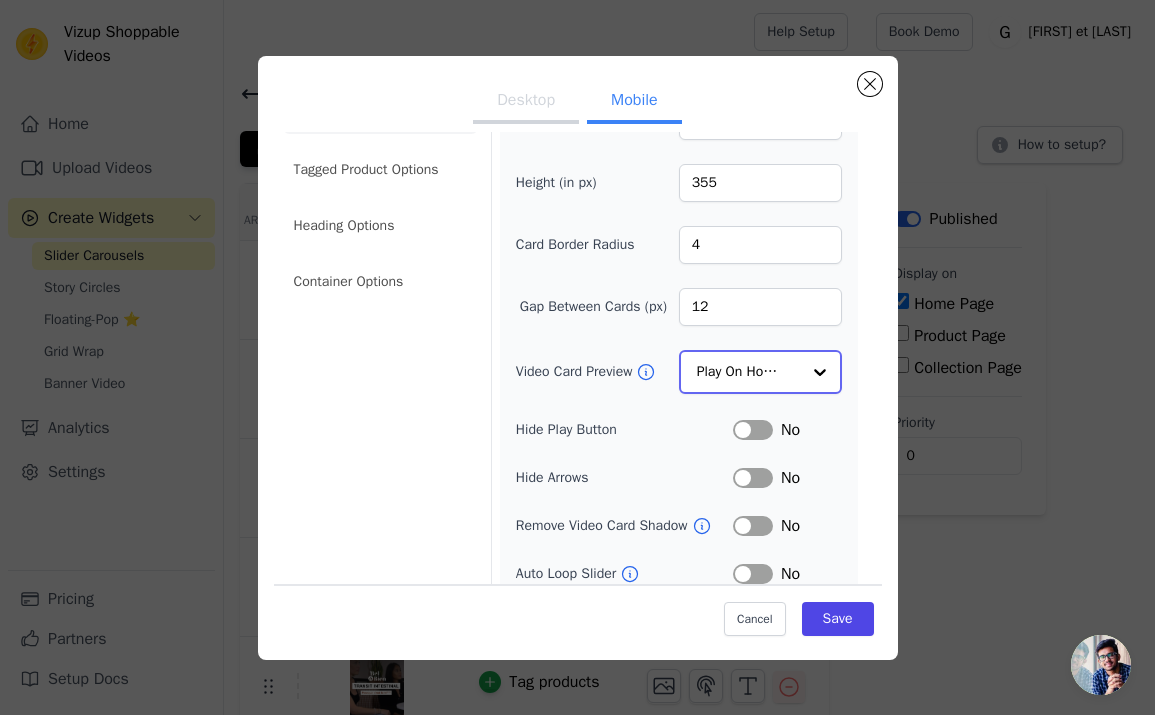 scroll, scrollTop: 0, scrollLeft: 0, axis: both 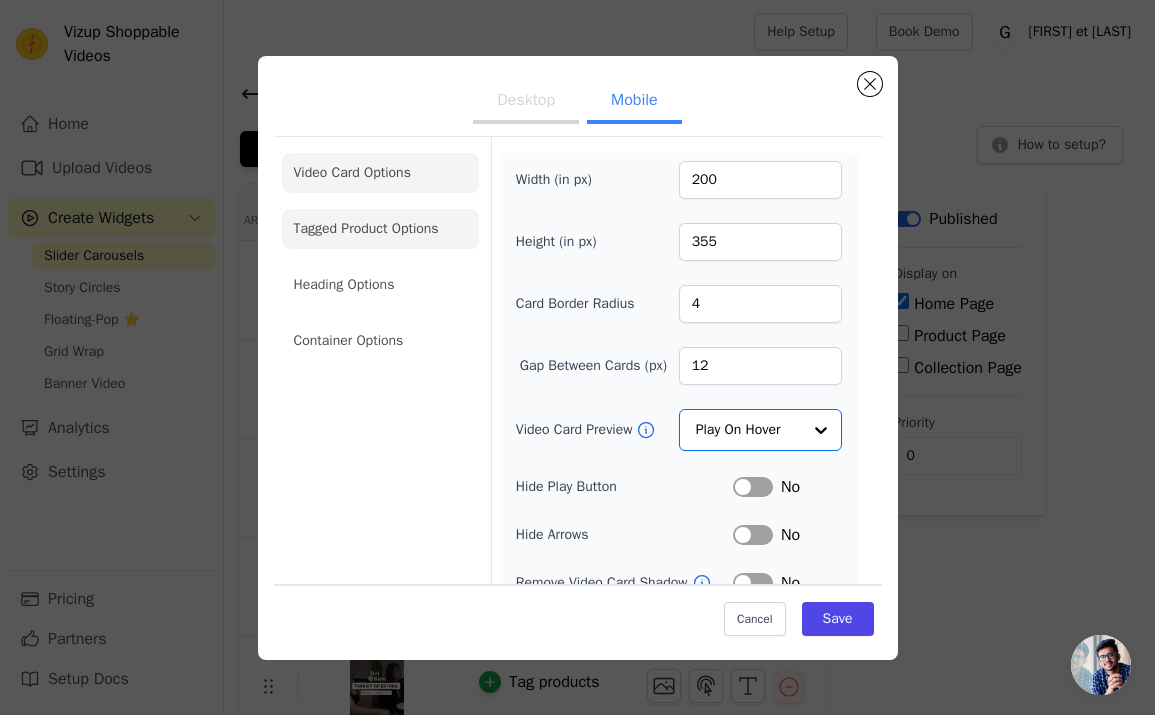 click on "Tagged Product Options" 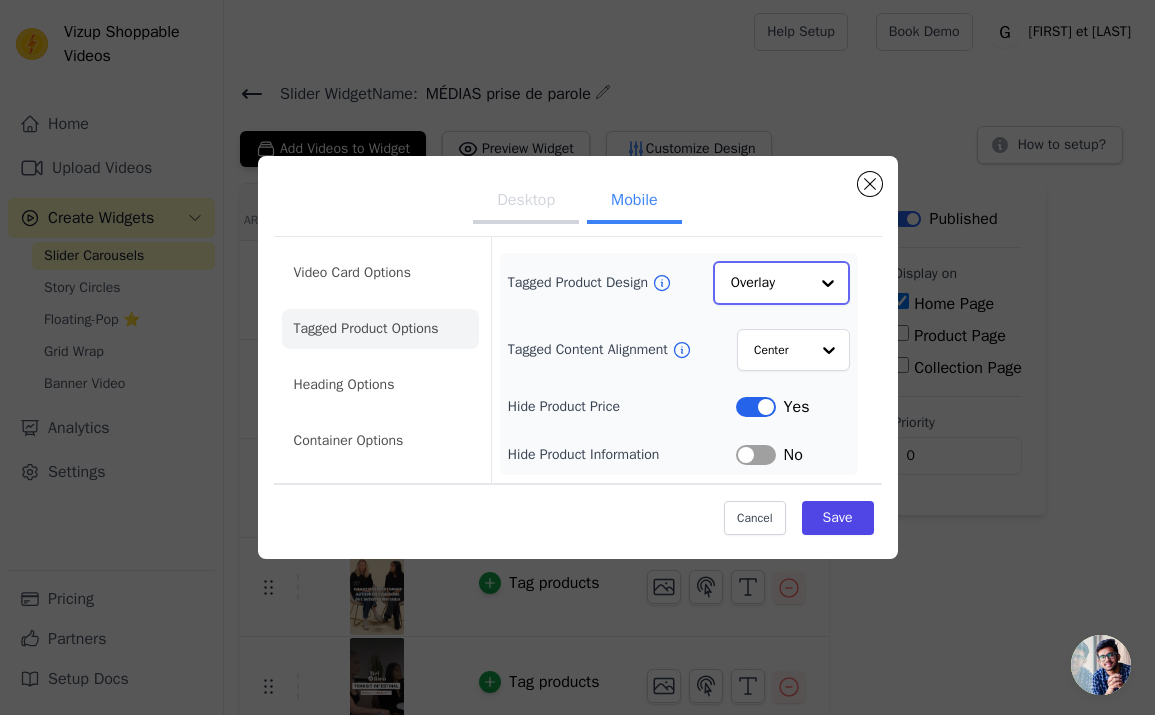 click on "Tagged Product Design" 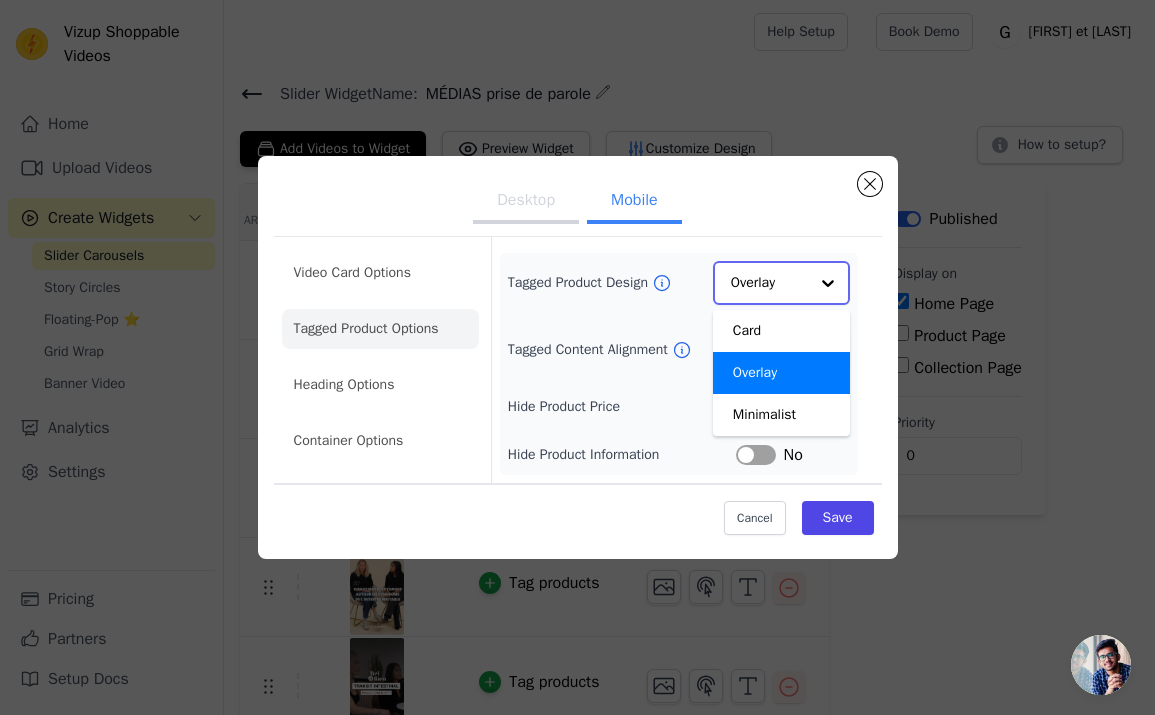 click on "Overlay" at bounding box center [781, 373] 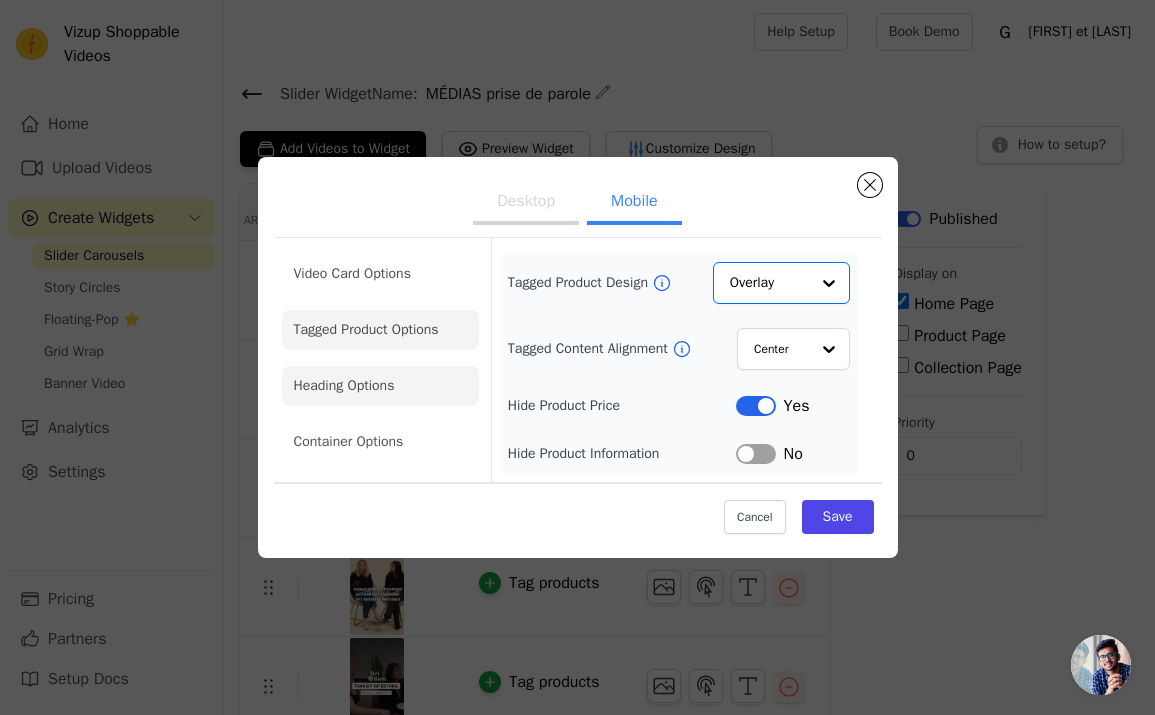 click on "Heading Options" 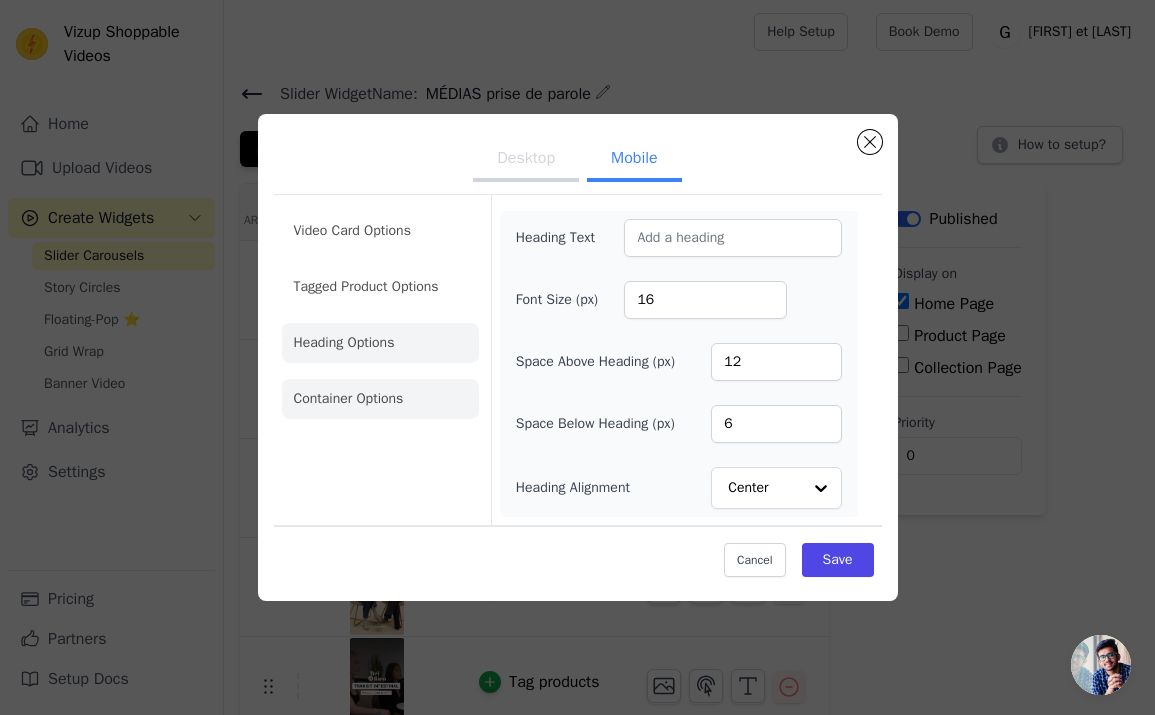 click on "Container Options" 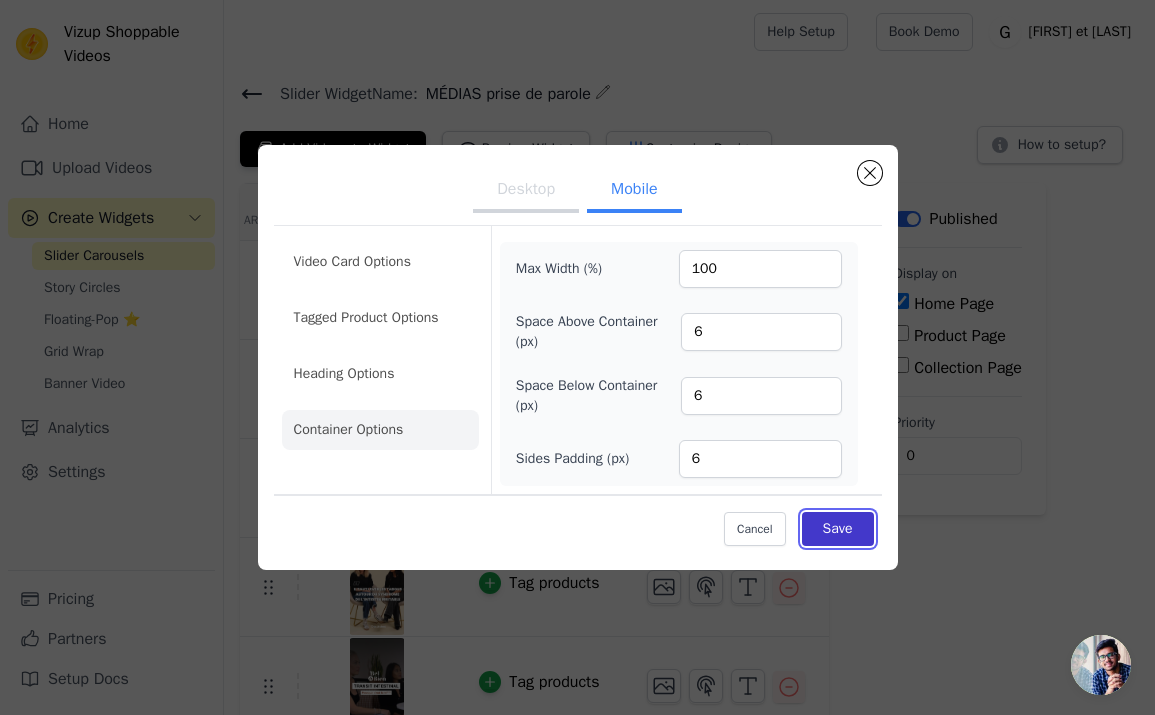 click on "Save" at bounding box center [838, 529] 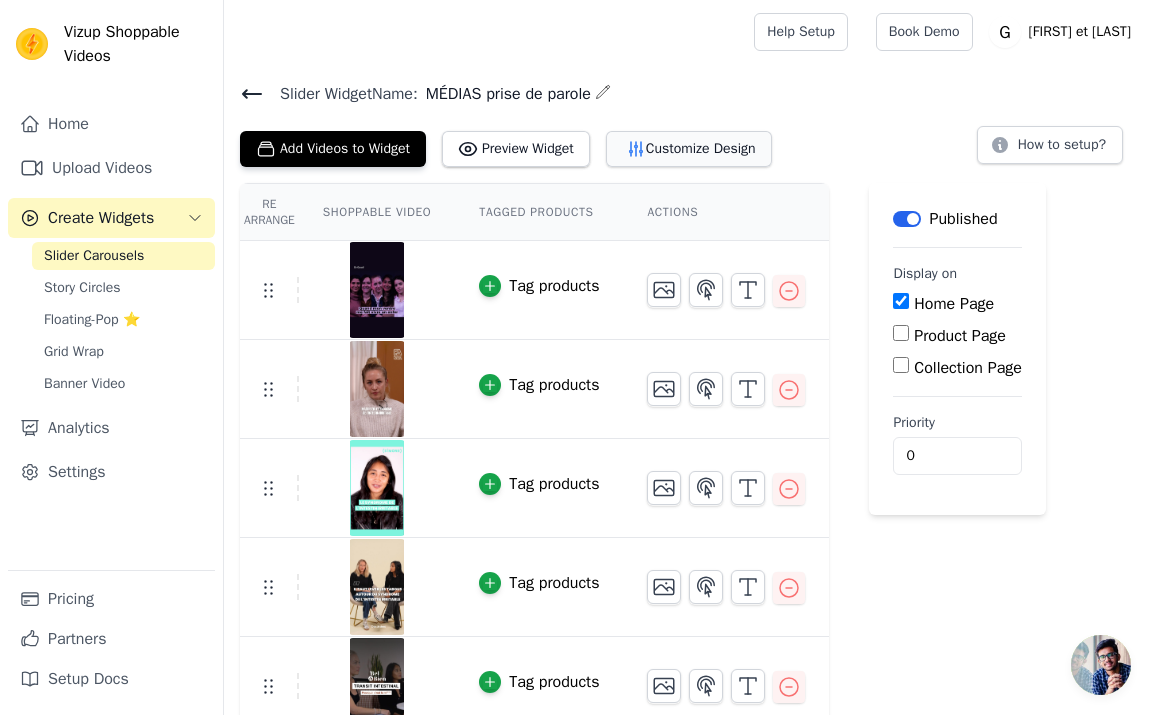 click on "Customize Design" at bounding box center (689, 149) 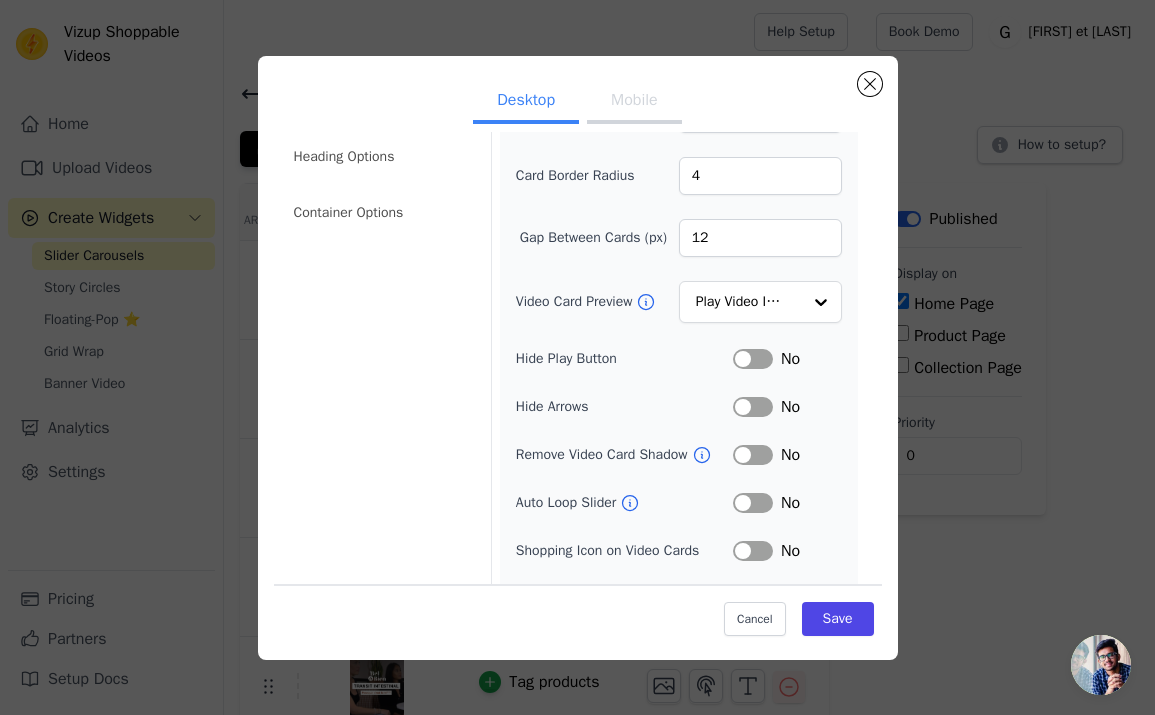 scroll, scrollTop: 131, scrollLeft: 0, axis: vertical 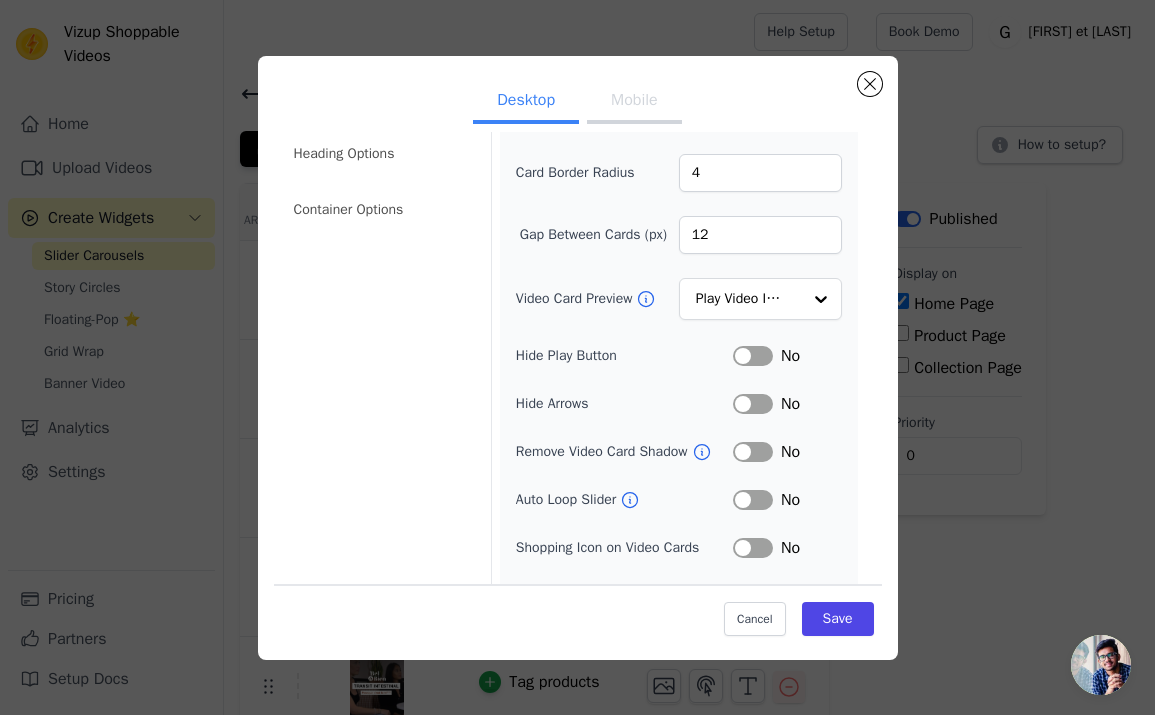 click on "Mobile" at bounding box center [634, 102] 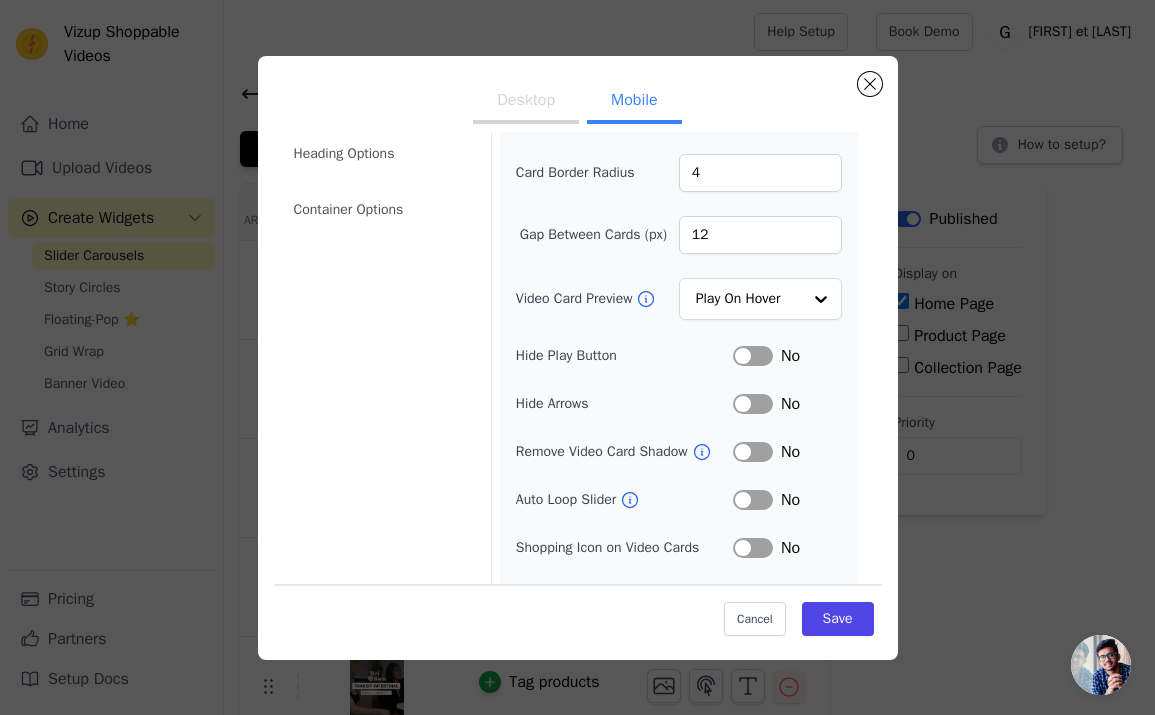 scroll, scrollTop: 80, scrollLeft: 0, axis: vertical 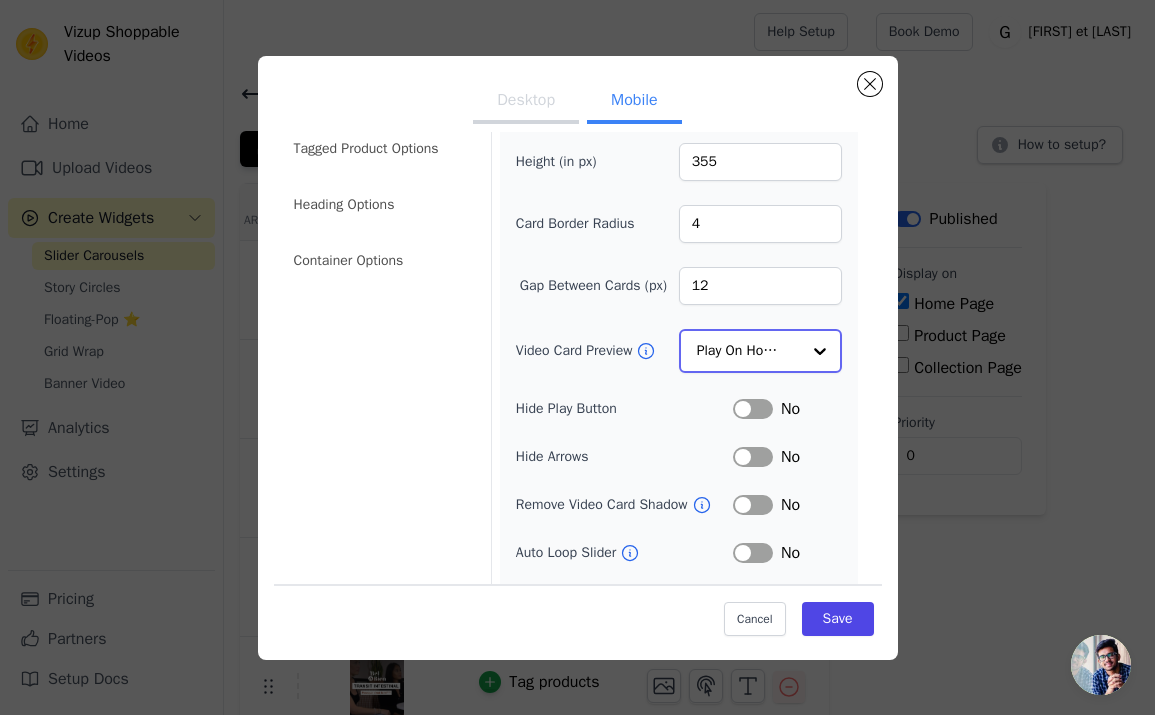 click at bounding box center [820, 351] 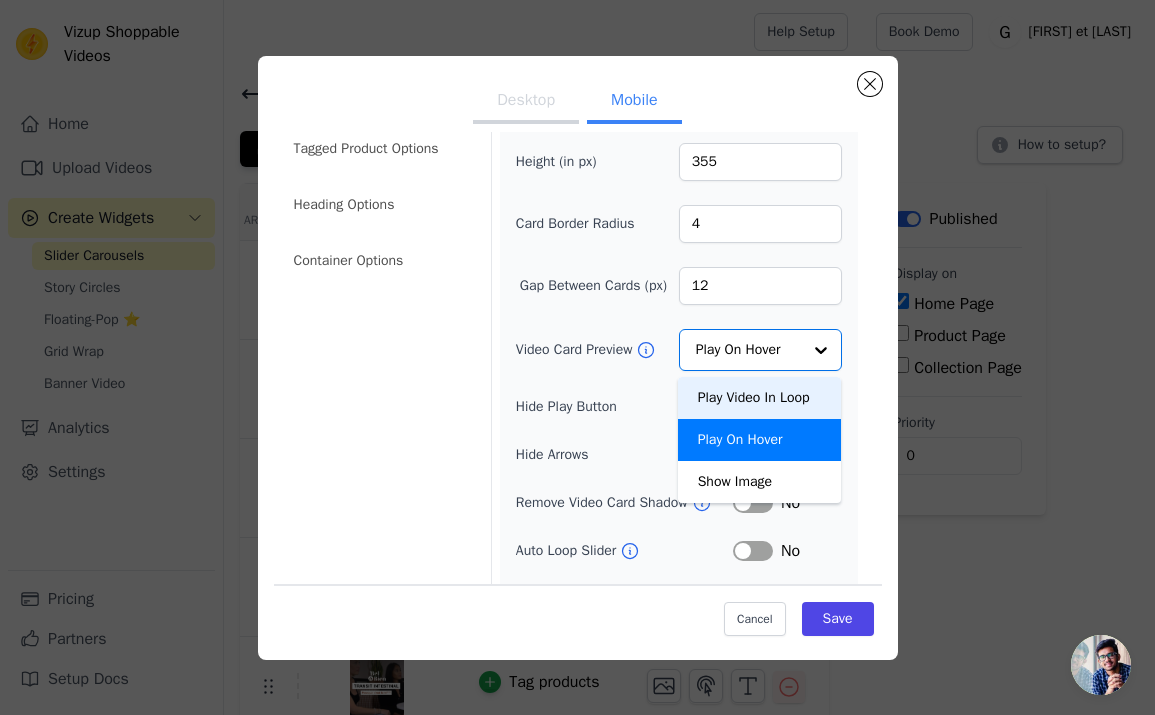 click on "Width (in px)   200   Height (in px)   355   Card Border Radius   4   Gap Between Cards (px)   12   Video Card Preview       Play Video In Loop   Play On Hover   Show Image       Option Play On Hover, selected.   You are currently focused on option Play Video In Loop. There are 3 results available.     Play On Hover               Hide Play Button   Label     No   Hide Arrows   Label     No   Remove Video Card Shadow     Label     No   Auto Loop Slider     Label     No   Shopping Icon on Video Cards   Label     No   Add to Cart on Video Cards     Label     No   Enable 3 Video Cards View   Label     Yes" at bounding box center (679, 394) 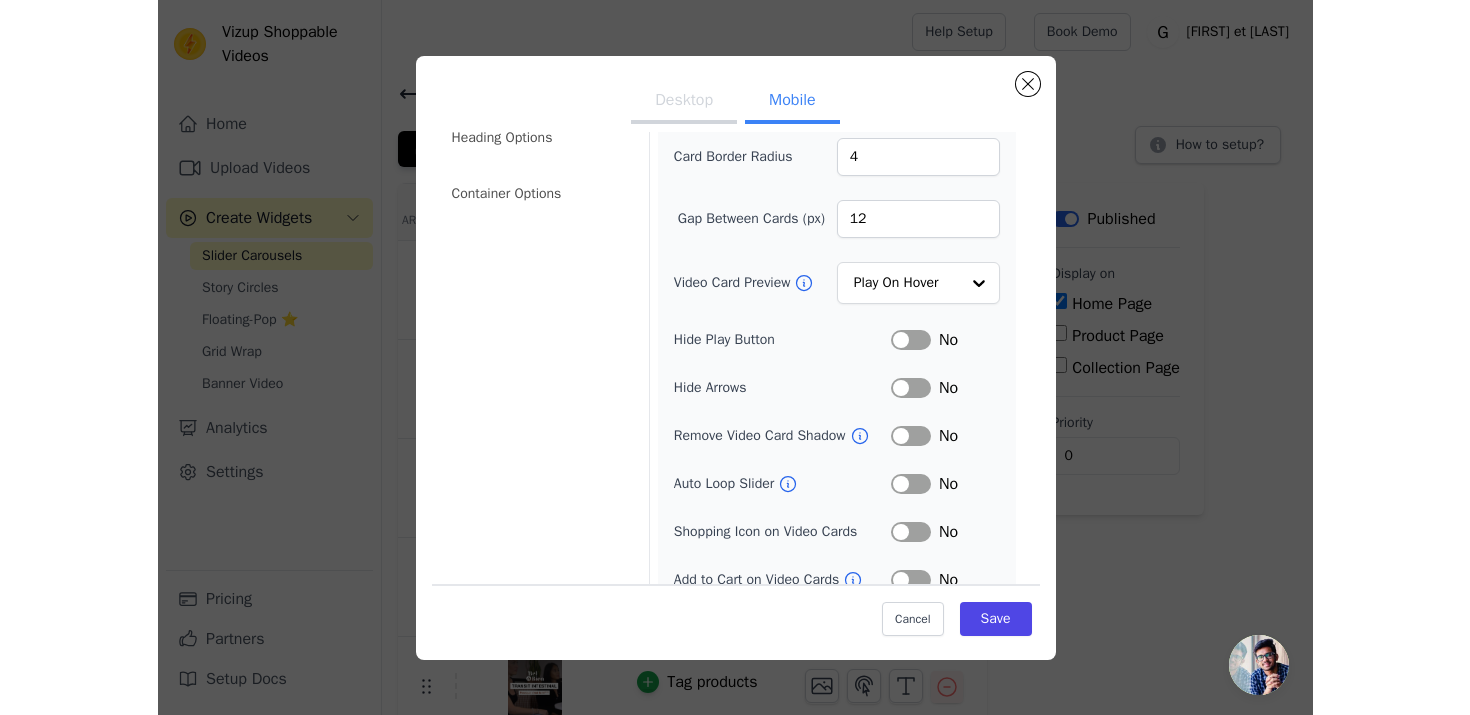 scroll, scrollTop: 221, scrollLeft: 0, axis: vertical 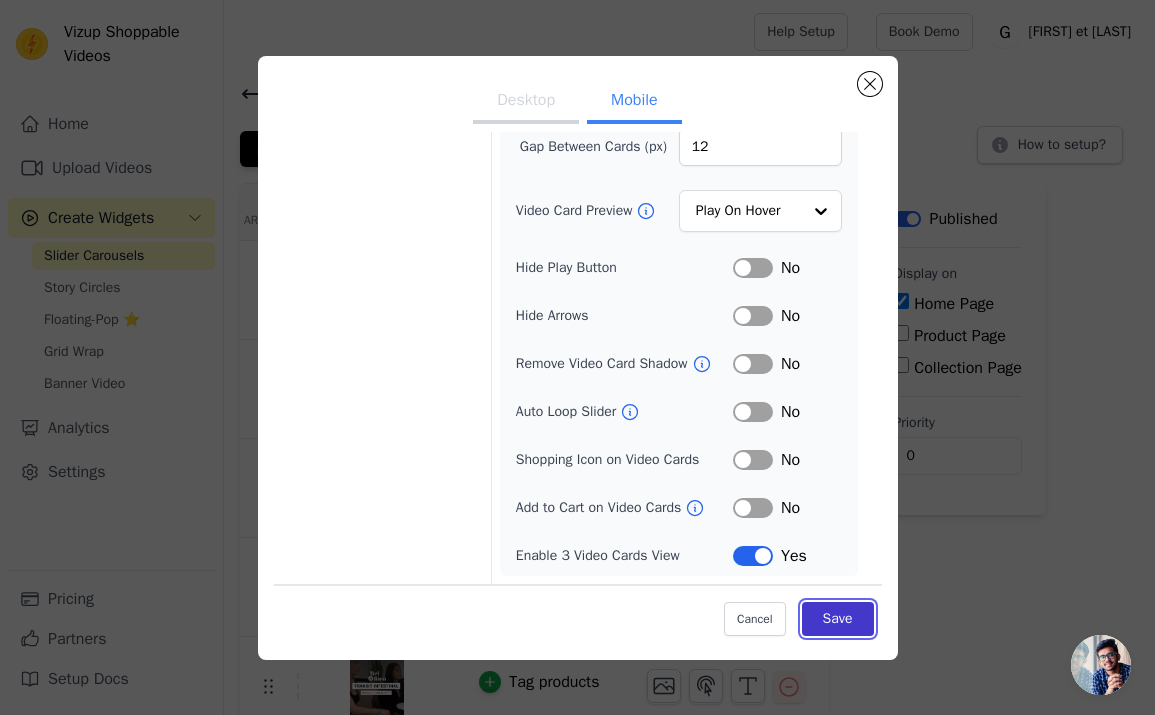 click on "Save" at bounding box center (838, 619) 